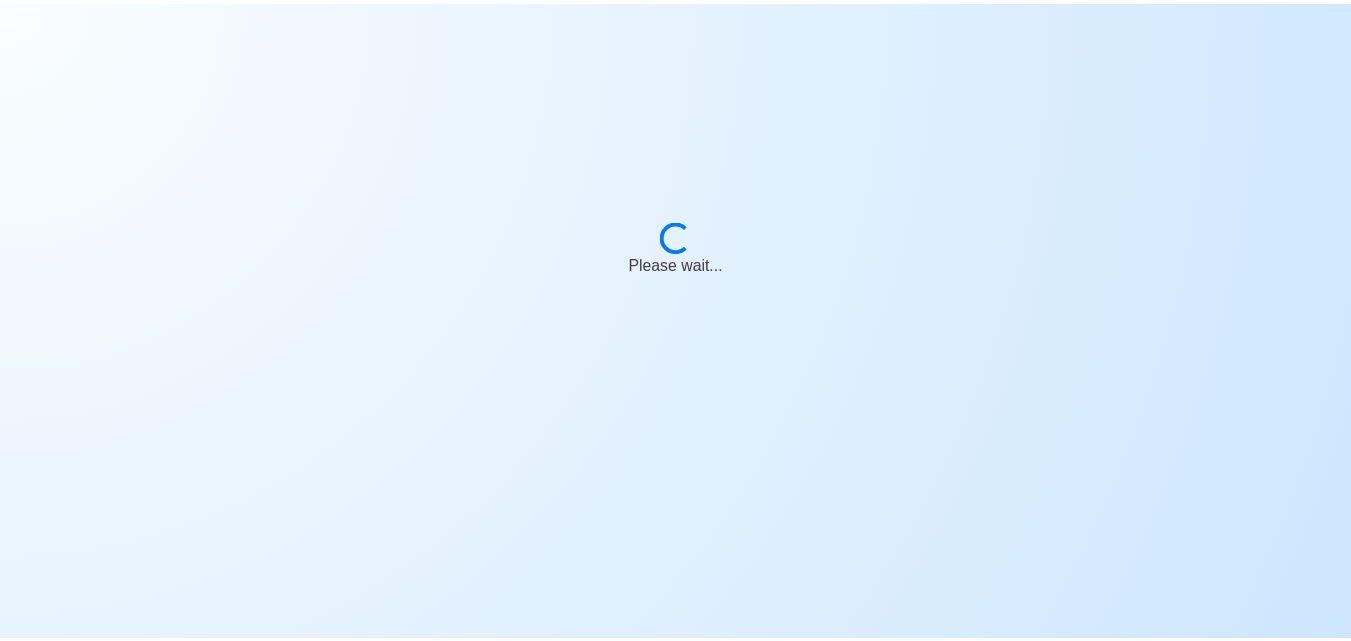 scroll, scrollTop: 0, scrollLeft: 0, axis: both 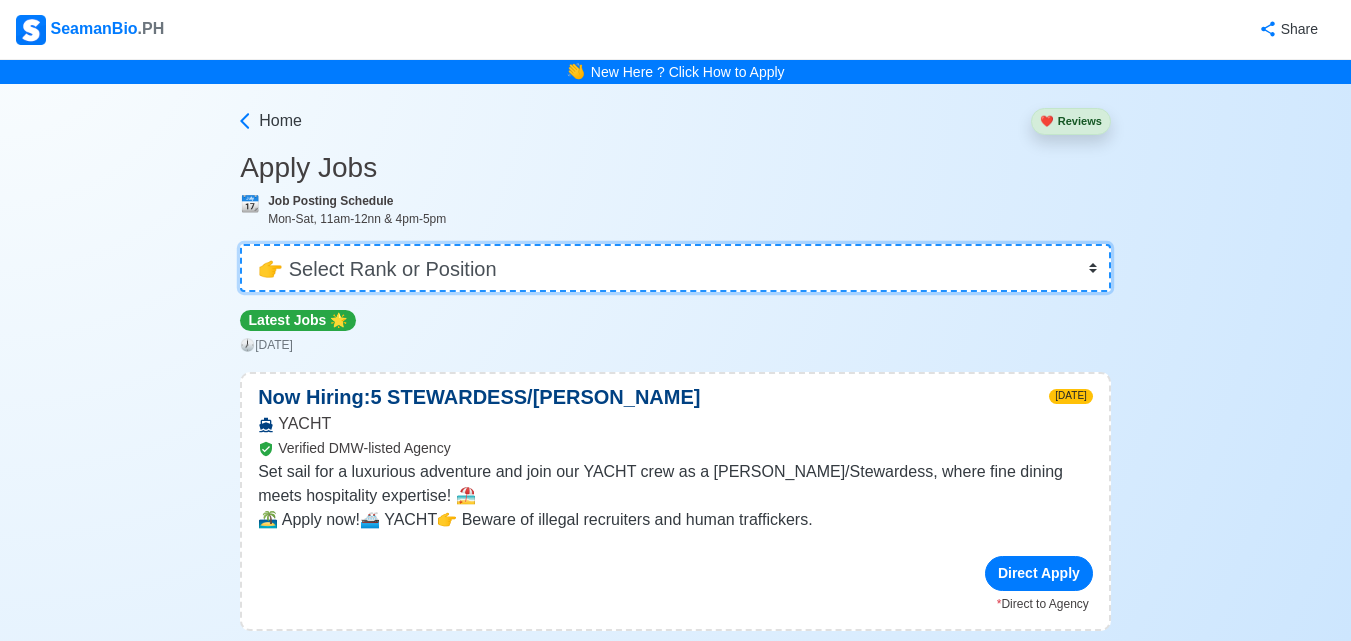 click on "👉 Select Rank or Position Master Chief Officer 2nd Officer 3rd Officer Junior Officer Chief Engineer 2nd Engineer 3rd Engineer 4th Engineer Gas Engineer Junior Engineer 1st Assistant Engineer 2nd Assistant Engineer 3rd Assistant Engineer ETO/ETR Electrician Electrical Engineer Oiler Fitter Welder Chief Cook Chef Cook Messman Wiper Rigger Ordinary Seaman Able Seaman Motorman Pumpman Bosun Cadet Reefer Mechanic Operator Repairman Painter Steward Waiter Others" at bounding box center (675, 268) 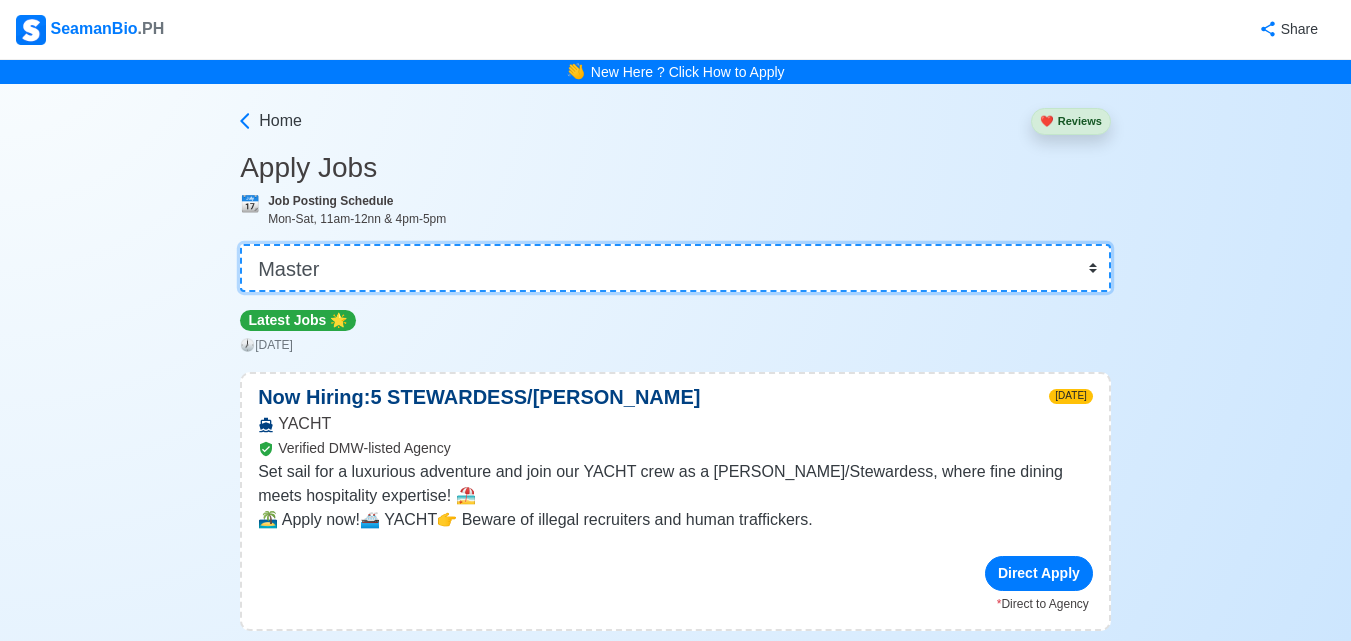 click on "👉 Select Rank or Position Master Chief Officer 2nd Officer 3rd Officer Junior Officer Chief Engineer 2nd Engineer 3rd Engineer 4th Engineer Gas Engineer Junior Engineer 1st Assistant Engineer 2nd Assistant Engineer 3rd Assistant Engineer ETO/ETR Electrician Electrical Engineer Oiler Fitter Welder Chief Cook Chef Cook Messman Wiper Rigger Ordinary Seaman Able Seaman Motorman Pumpman Bosun Cadet Reefer Mechanic Operator Repairman Painter Steward Waiter Others" at bounding box center (675, 268) 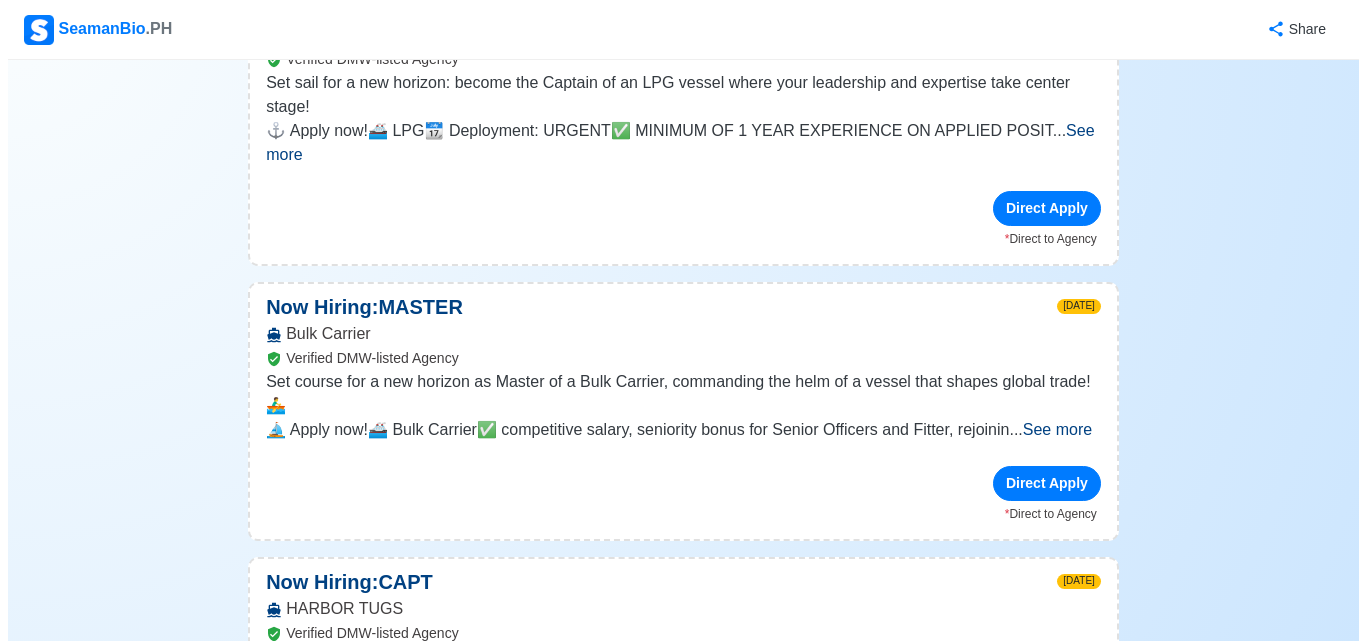 scroll, scrollTop: 700, scrollLeft: 0, axis: vertical 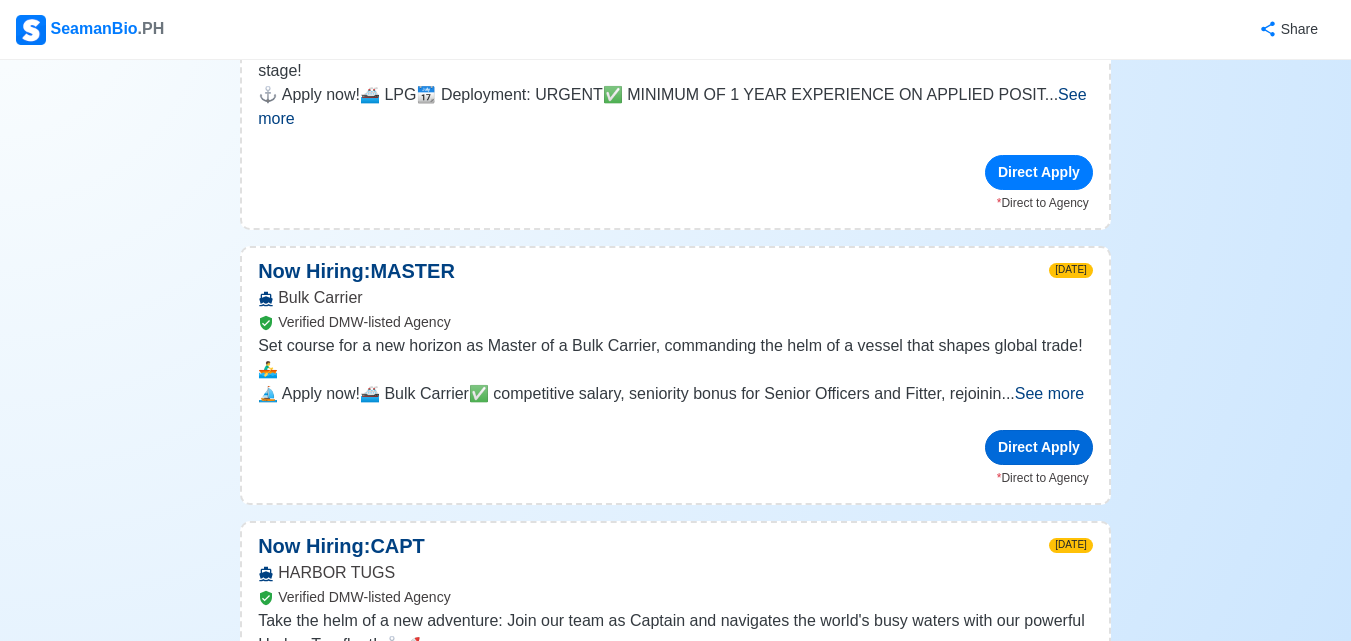 click on "Direct Apply" at bounding box center (1039, 447) 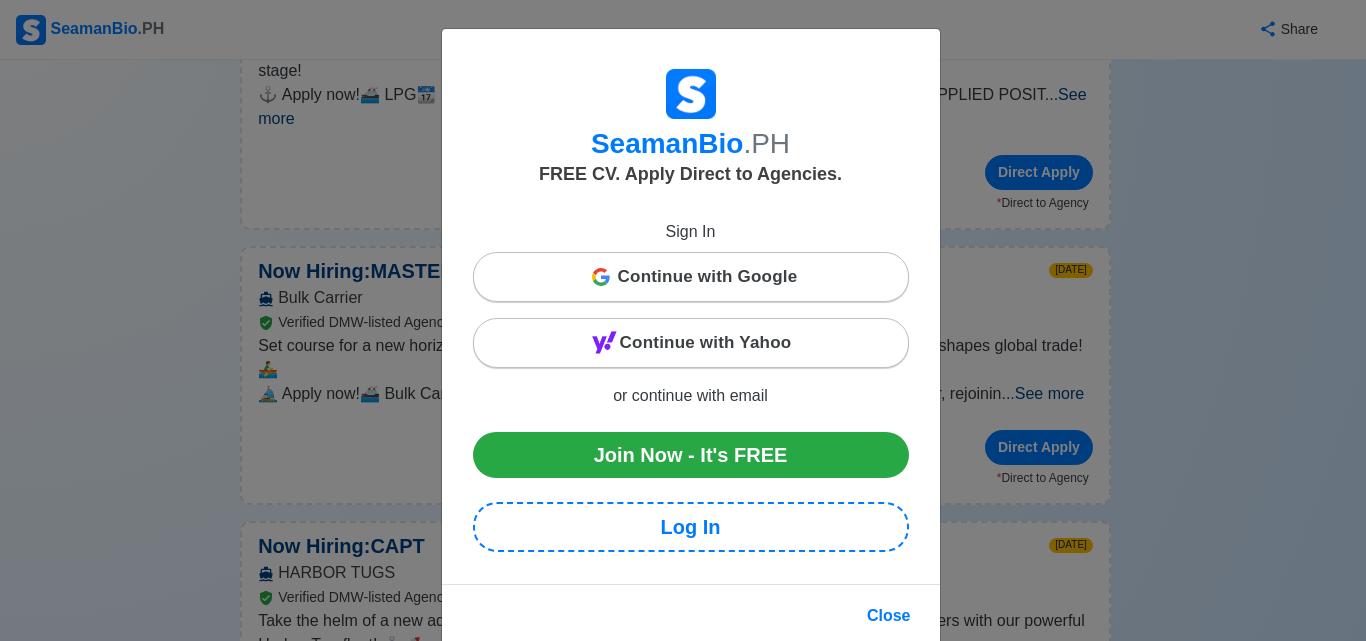 click on "Continue with Google" at bounding box center (708, 277) 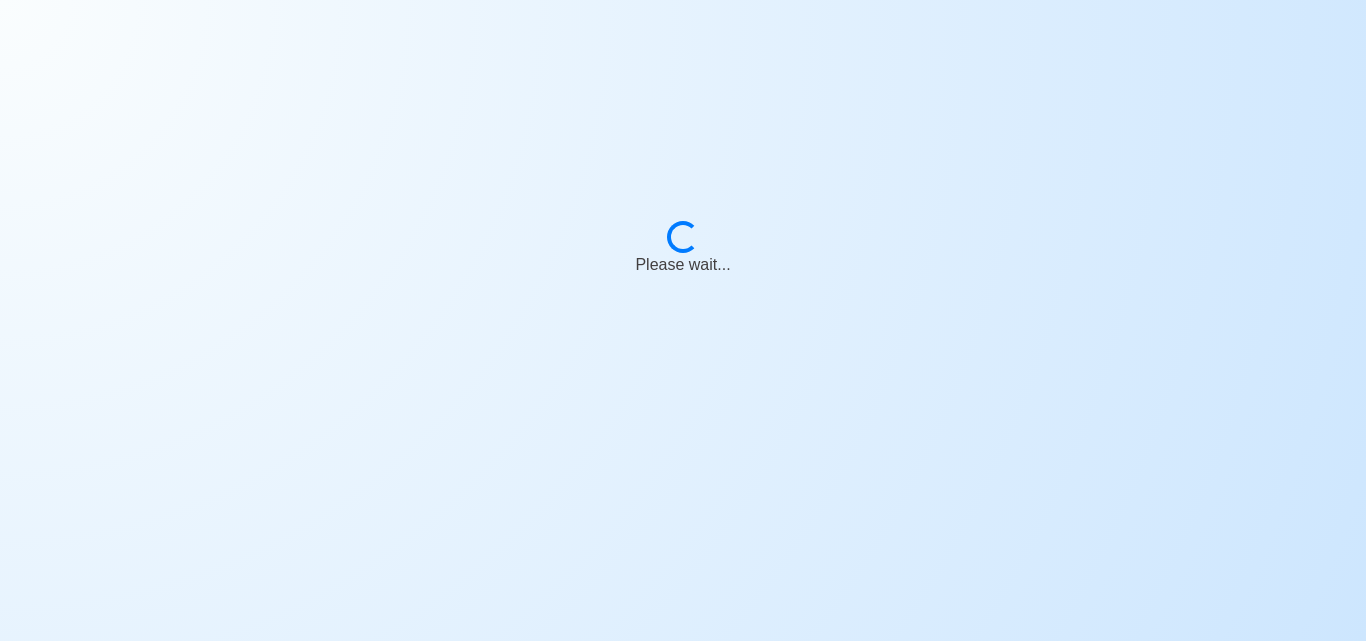 scroll, scrollTop: 0, scrollLeft: 0, axis: both 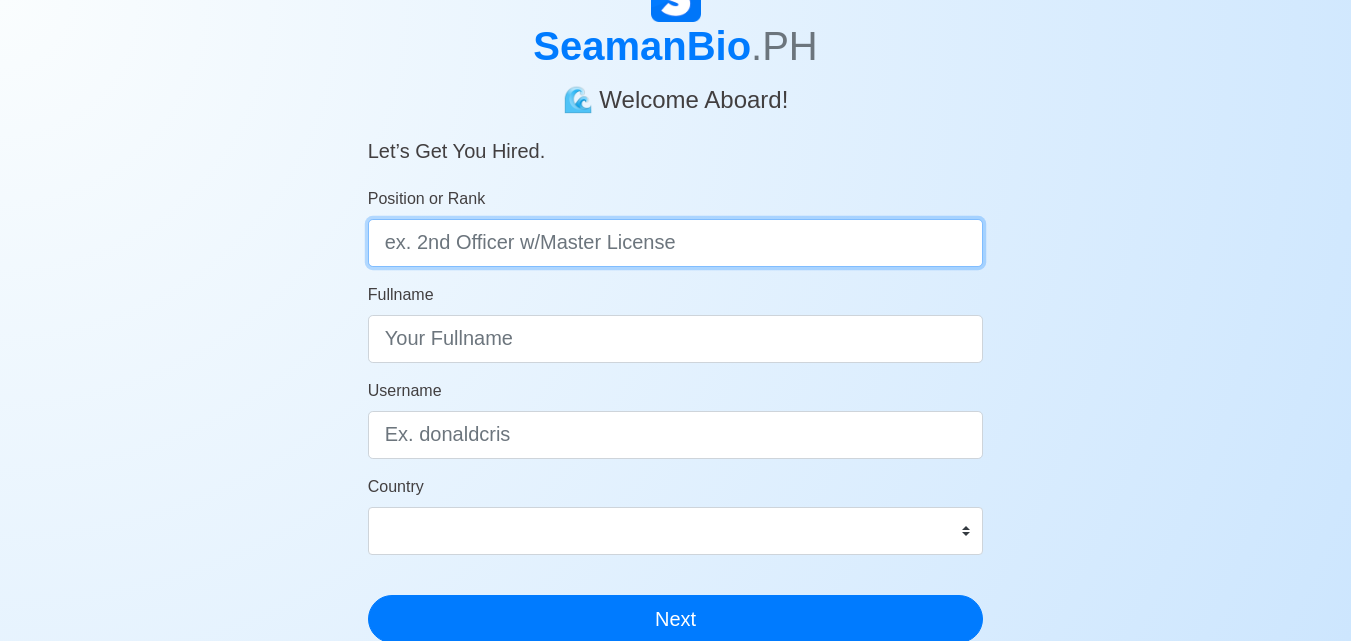 click on "Position or Rank" at bounding box center [676, 243] 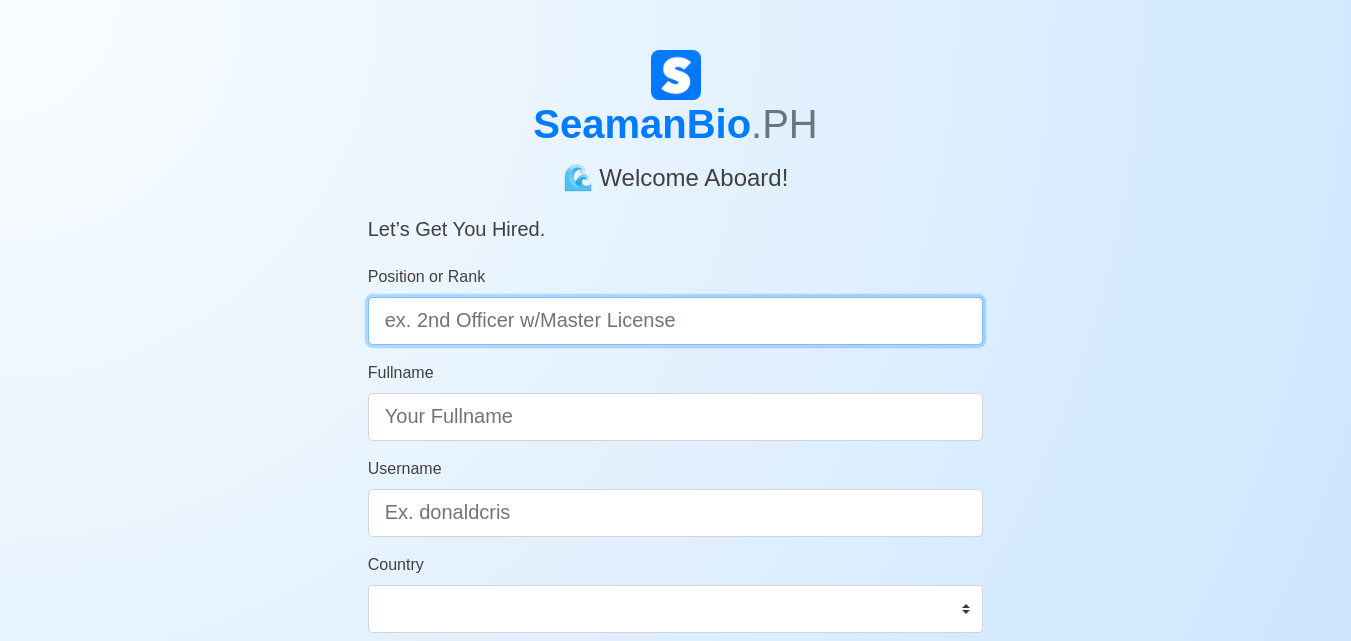 scroll, scrollTop: 0, scrollLeft: 0, axis: both 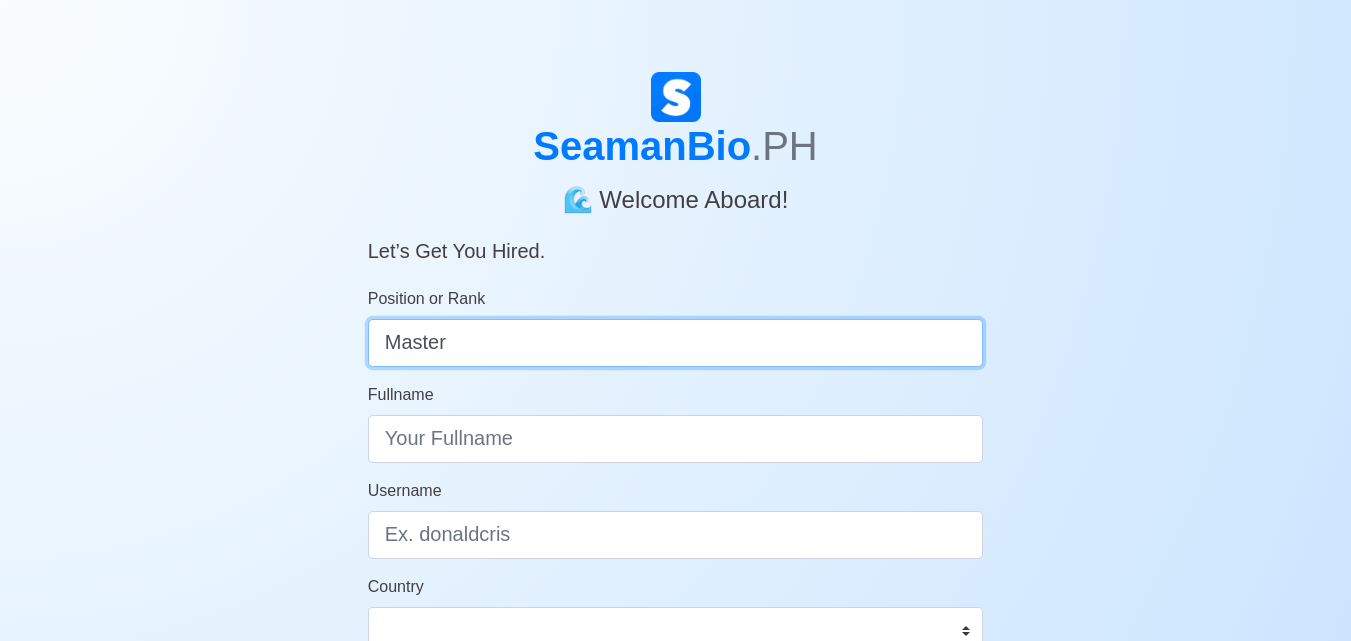 type on "Master" 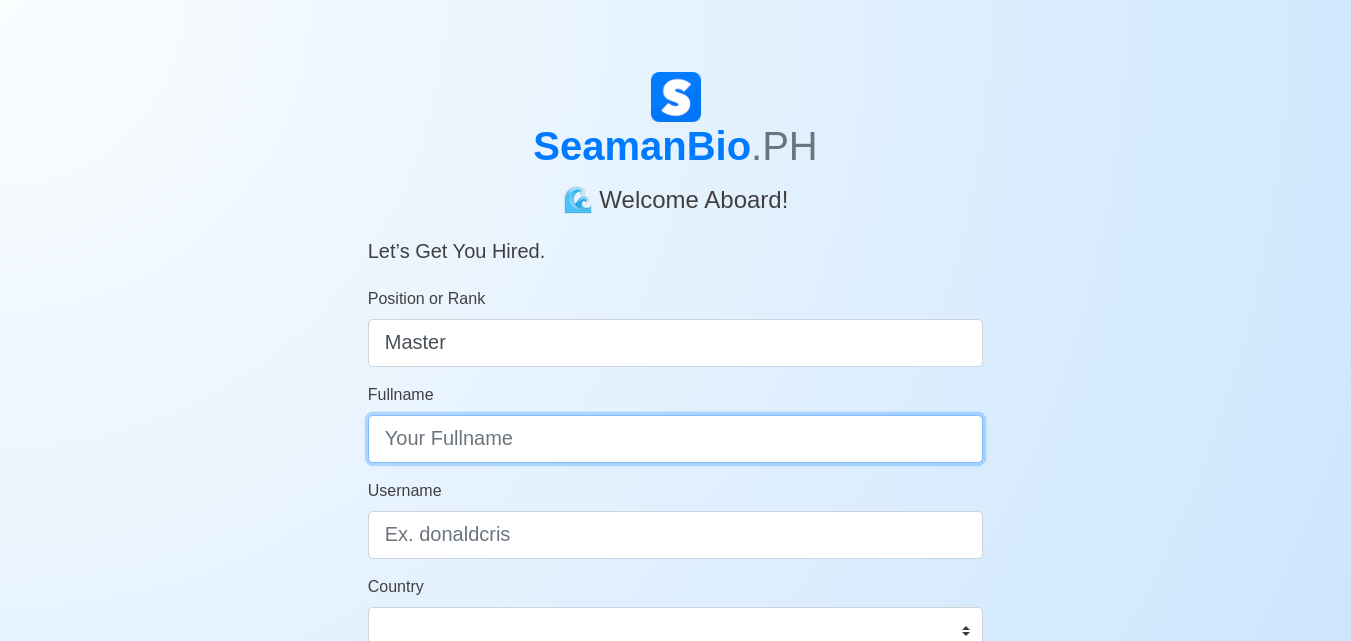 click on "Fullname" at bounding box center (676, 439) 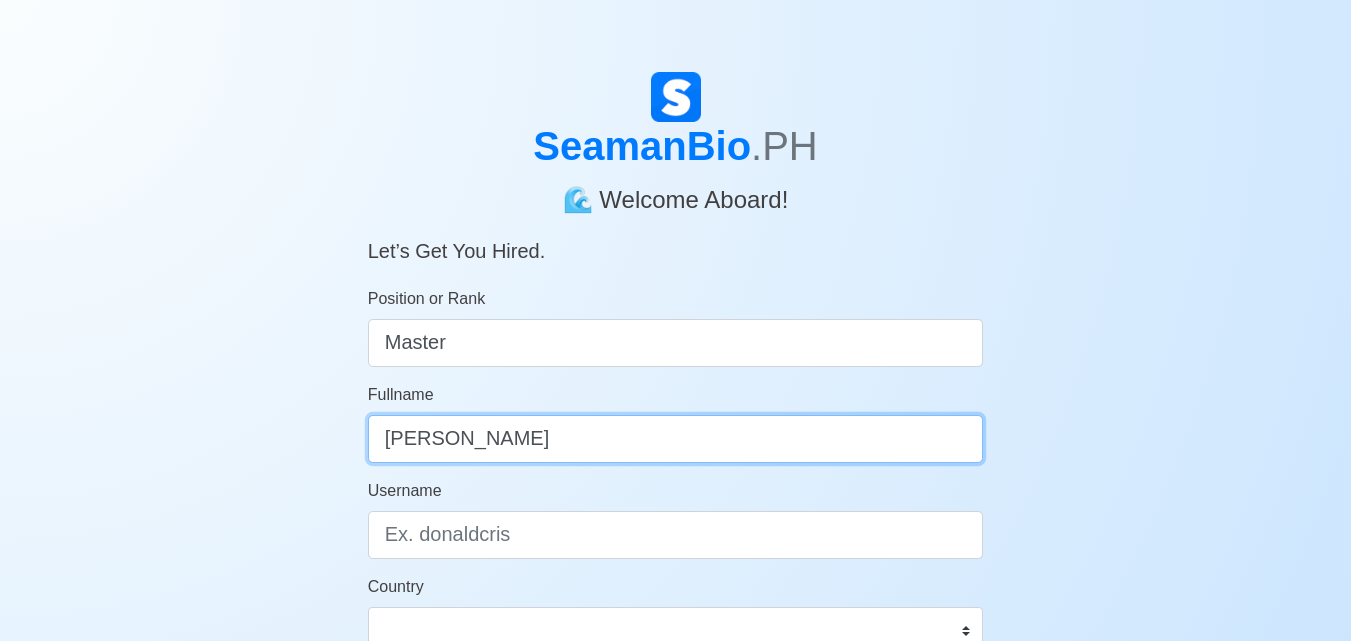 click on "[PERSON_NAME]" at bounding box center [676, 439] 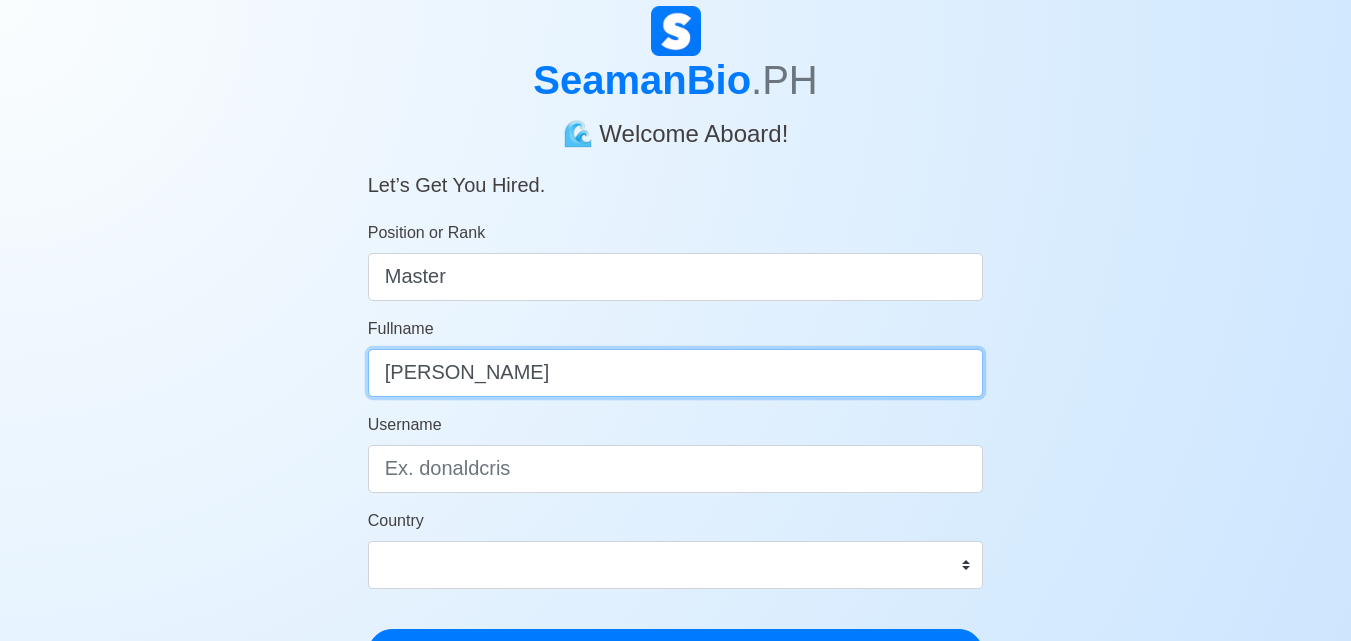 scroll, scrollTop: 100, scrollLeft: 0, axis: vertical 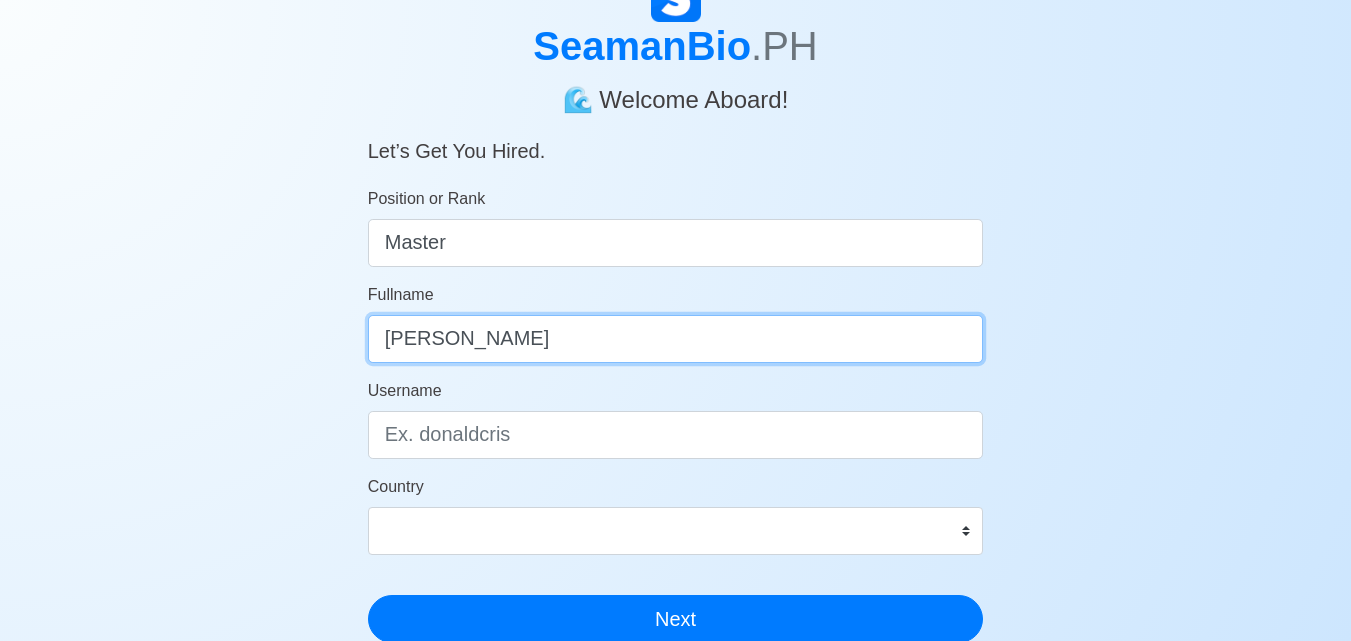 type on "[PERSON_NAME]" 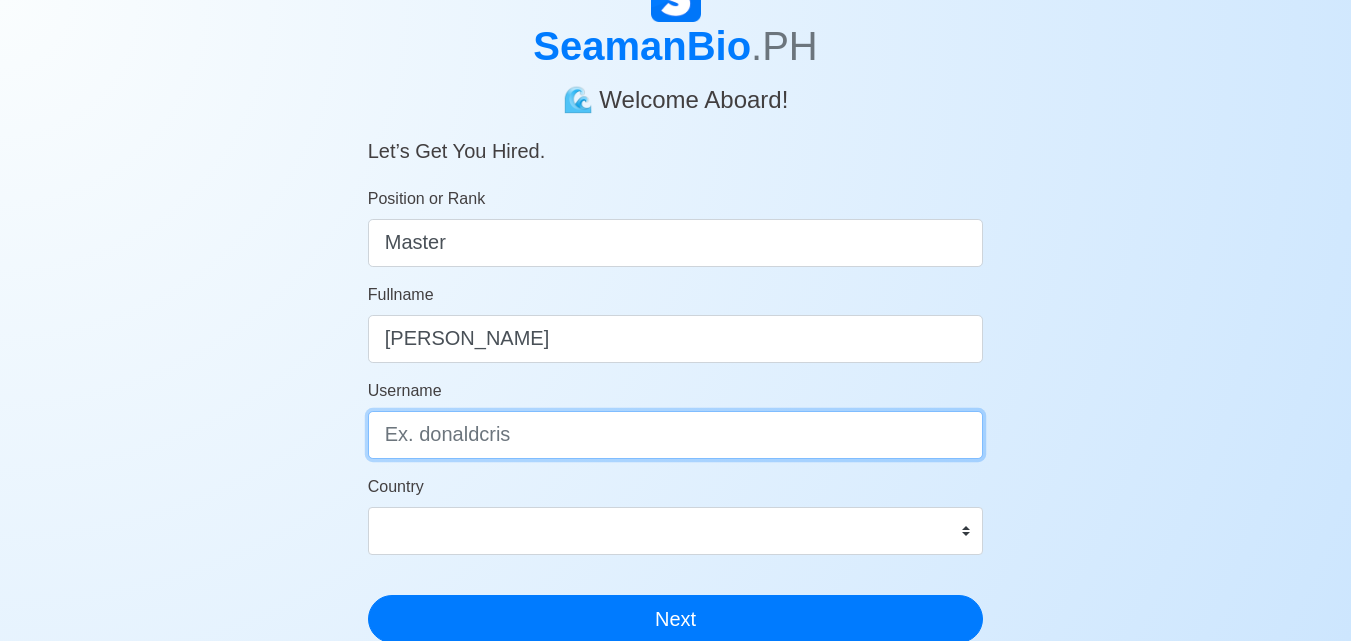 click on "Username" at bounding box center (676, 435) 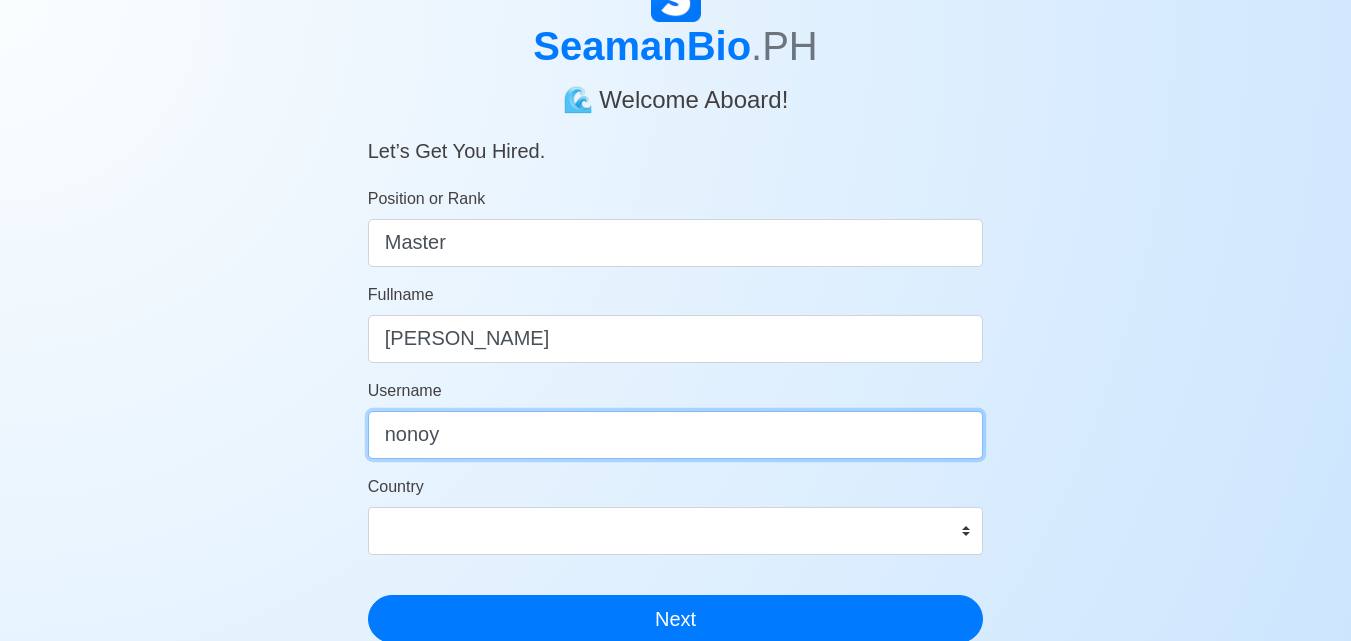 type on "nonoy" 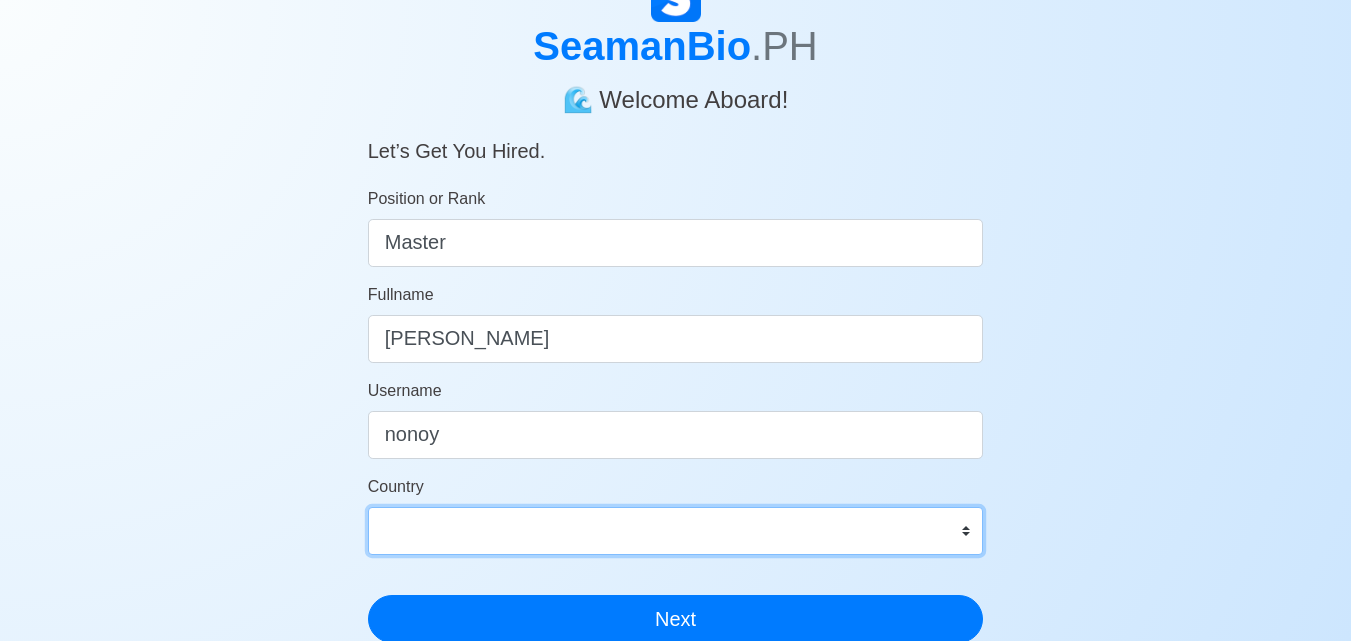 click on "[GEOGRAPHIC_DATA] [GEOGRAPHIC_DATA] [GEOGRAPHIC_DATA] [GEOGRAPHIC_DATA] [US_STATE] [GEOGRAPHIC_DATA] [GEOGRAPHIC_DATA] [GEOGRAPHIC_DATA] [GEOGRAPHIC_DATA] [GEOGRAPHIC_DATA] [GEOGRAPHIC_DATA] [GEOGRAPHIC_DATA] [GEOGRAPHIC_DATA] [GEOGRAPHIC_DATA] [GEOGRAPHIC_DATA] [GEOGRAPHIC_DATA] [GEOGRAPHIC_DATA] [GEOGRAPHIC_DATA] [GEOGRAPHIC_DATA] [GEOGRAPHIC_DATA] [GEOGRAPHIC_DATA] [GEOGRAPHIC_DATA] [GEOGRAPHIC_DATA] [GEOGRAPHIC_DATA] [GEOGRAPHIC_DATA] [GEOGRAPHIC_DATA] [GEOGRAPHIC_DATA], [GEOGRAPHIC_DATA] [GEOGRAPHIC_DATA] [GEOGRAPHIC_DATA] [GEOGRAPHIC_DATA] [GEOGRAPHIC_DATA] [GEOGRAPHIC_DATA] [GEOGRAPHIC_DATA] [GEOGRAPHIC_DATA] [GEOGRAPHIC_DATA] [GEOGRAPHIC_DATA] [GEOGRAPHIC_DATA] [GEOGRAPHIC_DATA] [GEOGRAPHIC_DATA] [GEOGRAPHIC_DATA] [GEOGRAPHIC_DATA] [GEOGRAPHIC_DATA] [GEOGRAPHIC_DATA] [GEOGRAPHIC_DATA] [GEOGRAPHIC_DATA] [GEOGRAPHIC_DATA] [GEOGRAPHIC_DATA] [GEOGRAPHIC_DATA] [GEOGRAPHIC_DATA] [GEOGRAPHIC_DATA] [GEOGRAPHIC_DATA] [GEOGRAPHIC_DATA], [GEOGRAPHIC_DATA] [GEOGRAPHIC_DATA] [GEOGRAPHIC_DATA] [GEOGRAPHIC_DATA] [GEOGRAPHIC_DATA] [GEOGRAPHIC_DATA] [GEOGRAPHIC_DATA] [GEOGRAPHIC_DATA] [GEOGRAPHIC_DATA] [GEOGRAPHIC_DATA] [GEOGRAPHIC_DATA] [GEOGRAPHIC_DATA] [GEOGRAPHIC_DATA] [GEOGRAPHIC_DATA] [GEOGRAPHIC_DATA] [GEOGRAPHIC_DATA] [GEOGRAPHIC_DATA] [GEOGRAPHIC_DATA] [GEOGRAPHIC_DATA] [GEOGRAPHIC_DATA] [GEOGRAPHIC_DATA] ([GEOGRAPHIC_DATA]) [GEOGRAPHIC_DATA] [GEOGRAPHIC_DATA] [GEOGRAPHIC_DATA] [GEOGRAPHIC_DATA] [GEOGRAPHIC_DATA] [GEOGRAPHIC_DATA] [GEOGRAPHIC_DATA] [GEOGRAPHIC_DATA] [GEOGRAPHIC_DATA] [US_STATE] [GEOGRAPHIC_DATA] [GEOGRAPHIC_DATA] [GEOGRAPHIC_DATA] [GEOGRAPHIC_DATA] [GEOGRAPHIC_DATA] [GEOGRAPHIC_DATA]" at bounding box center [676, 531] 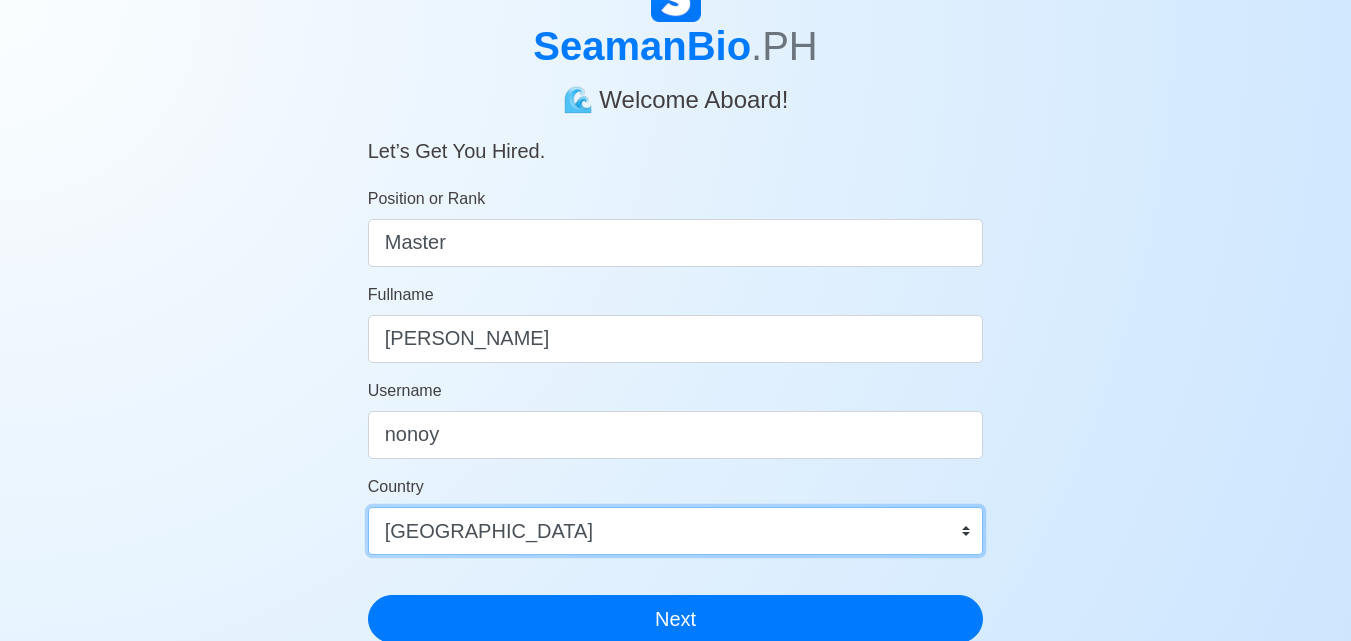 click on "[GEOGRAPHIC_DATA] [GEOGRAPHIC_DATA] [GEOGRAPHIC_DATA] [GEOGRAPHIC_DATA] [US_STATE] [GEOGRAPHIC_DATA] [GEOGRAPHIC_DATA] [GEOGRAPHIC_DATA] [GEOGRAPHIC_DATA] [GEOGRAPHIC_DATA] [GEOGRAPHIC_DATA] [GEOGRAPHIC_DATA] [GEOGRAPHIC_DATA] [GEOGRAPHIC_DATA] [GEOGRAPHIC_DATA] [GEOGRAPHIC_DATA] [GEOGRAPHIC_DATA] [GEOGRAPHIC_DATA] [GEOGRAPHIC_DATA] [GEOGRAPHIC_DATA] [GEOGRAPHIC_DATA] [GEOGRAPHIC_DATA] [GEOGRAPHIC_DATA] [GEOGRAPHIC_DATA] [GEOGRAPHIC_DATA] [GEOGRAPHIC_DATA] [GEOGRAPHIC_DATA], [GEOGRAPHIC_DATA] [GEOGRAPHIC_DATA] [GEOGRAPHIC_DATA] [GEOGRAPHIC_DATA] [GEOGRAPHIC_DATA] [GEOGRAPHIC_DATA] [GEOGRAPHIC_DATA] [GEOGRAPHIC_DATA] [GEOGRAPHIC_DATA] [GEOGRAPHIC_DATA] [GEOGRAPHIC_DATA] [GEOGRAPHIC_DATA] [GEOGRAPHIC_DATA] [GEOGRAPHIC_DATA] [GEOGRAPHIC_DATA] [GEOGRAPHIC_DATA] [GEOGRAPHIC_DATA] [GEOGRAPHIC_DATA] [GEOGRAPHIC_DATA] [GEOGRAPHIC_DATA] [GEOGRAPHIC_DATA] [GEOGRAPHIC_DATA] [GEOGRAPHIC_DATA] [GEOGRAPHIC_DATA] [GEOGRAPHIC_DATA] [GEOGRAPHIC_DATA], [GEOGRAPHIC_DATA] [GEOGRAPHIC_DATA] [GEOGRAPHIC_DATA] [GEOGRAPHIC_DATA] [GEOGRAPHIC_DATA] [GEOGRAPHIC_DATA] [GEOGRAPHIC_DATA] [GEOGRAPHIC_DATA] [GEOGRAPHIC_DATA] [GEOGRAPHIC_DATA] [GEOGRAPHIC_DATA] [GEOGRAPHIC_DATA] [GEOGRAPHIC_DATA] [GEOGRAPHIC_DATA] [GEOGRAPHIC_DATA] [GEOGRAPHIC_DATA] [GEOGRAPHIC_DATA] [GEOGRAPHIC_DATA] [GEOGRAPHIC_DATA] [GEOGRAPHIC_DATA] [GEOGRAPHIC_DATA] ([GEOGRAPHIC_DATA]) [GEOGRAPHIC_DATA] [GEOGRAPHIC_DATA] [GEOGRAPHIC_DATA] [GEOGRAPHIC_DATA] [GEOGRAPHIC_DATA] [GEOGRAPHIC_DATA] [GEOGRAPHIC_DATA] [GEOGRAPHIC_DATA] [GEOGRAPHIC_DATA] [US_STATE] [GEOGRAPHIC_DATA] [GEOGRAPHIC_DATA] [GEOGRAPHIC_DATA] [GEOGRAPHIC_DATA] [GEOGRAPHIC_DATA] [GEOGRAPHIC_DATA]" at bounding box center (676, 531) 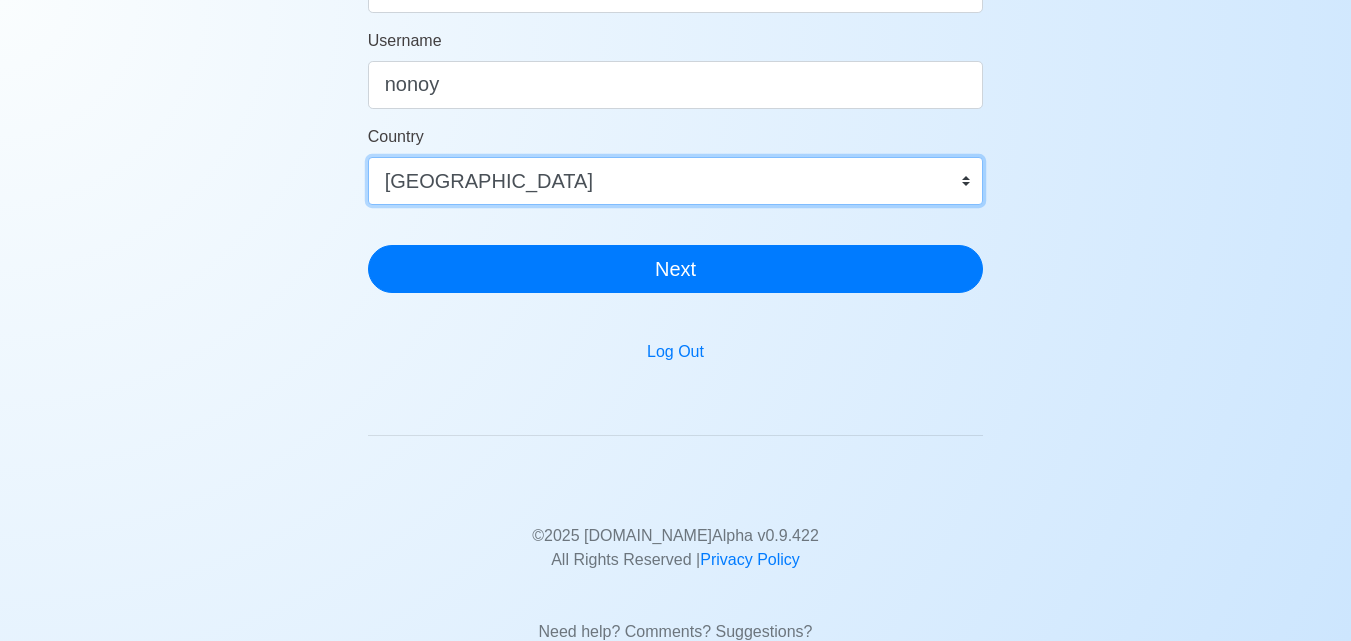 scroll, scrollTop: 500, scrollLeft: 0, axis: vertical 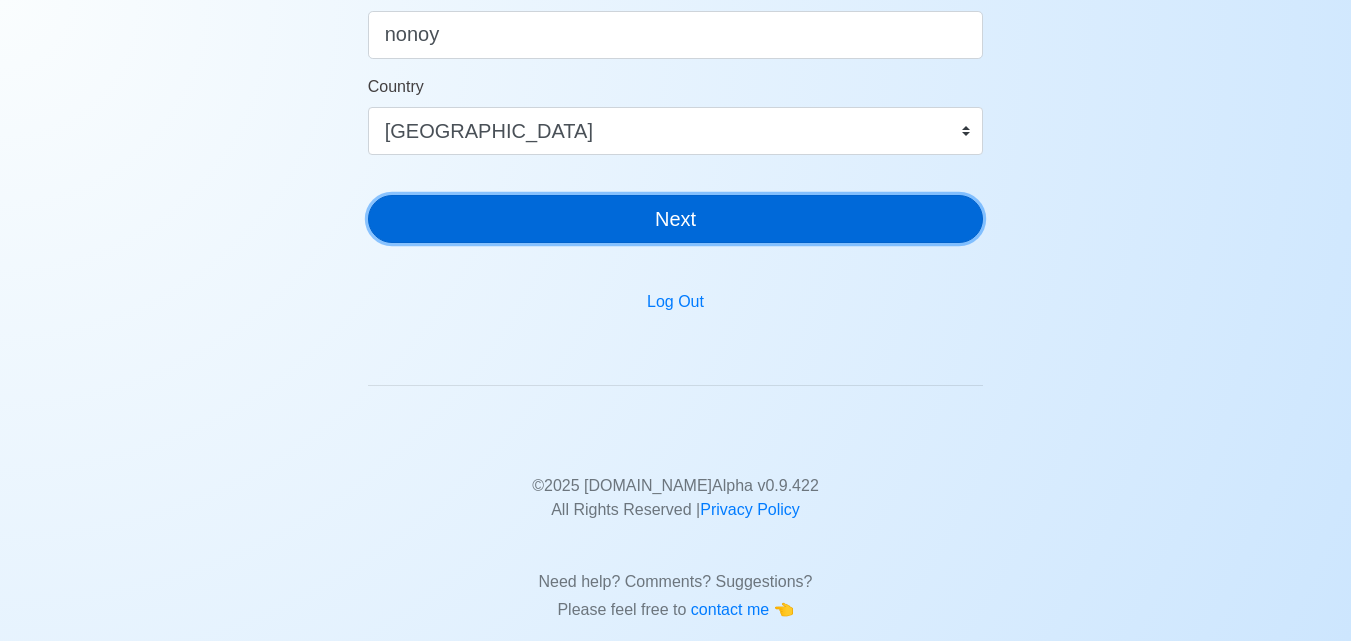 click on "Next" at bounding box center (676, 219) 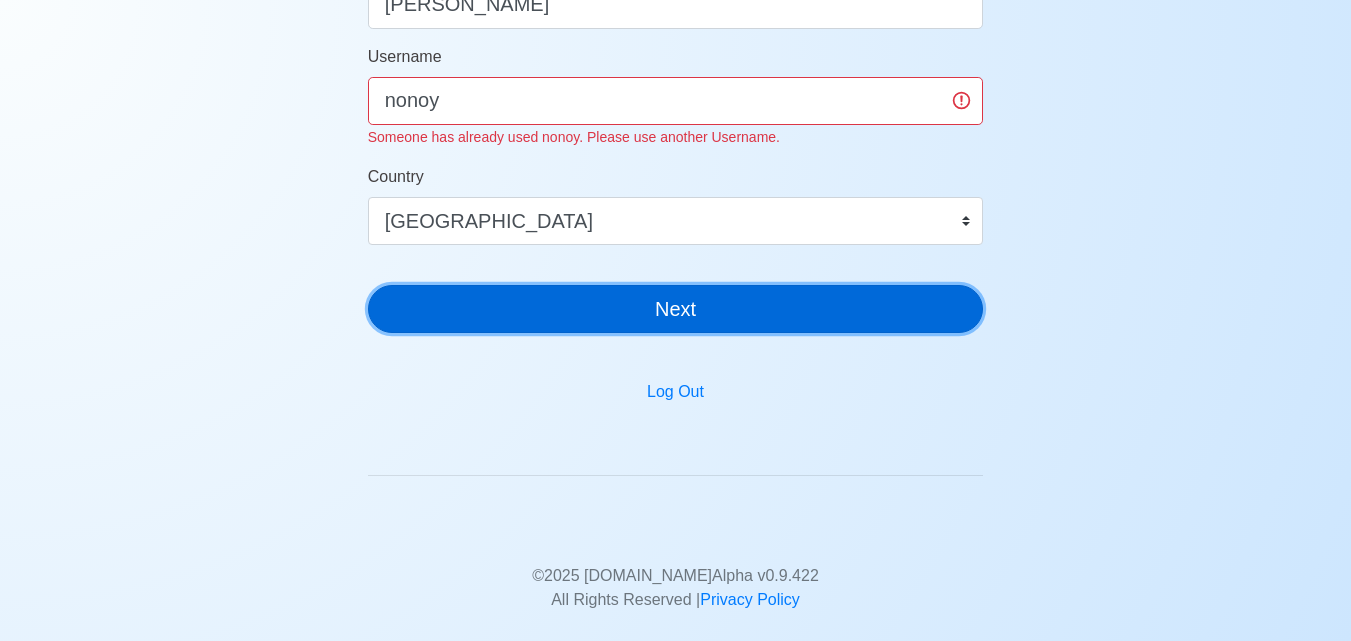 scroll, scrollTop: 400, scrollLeft: 0, axis: vertical 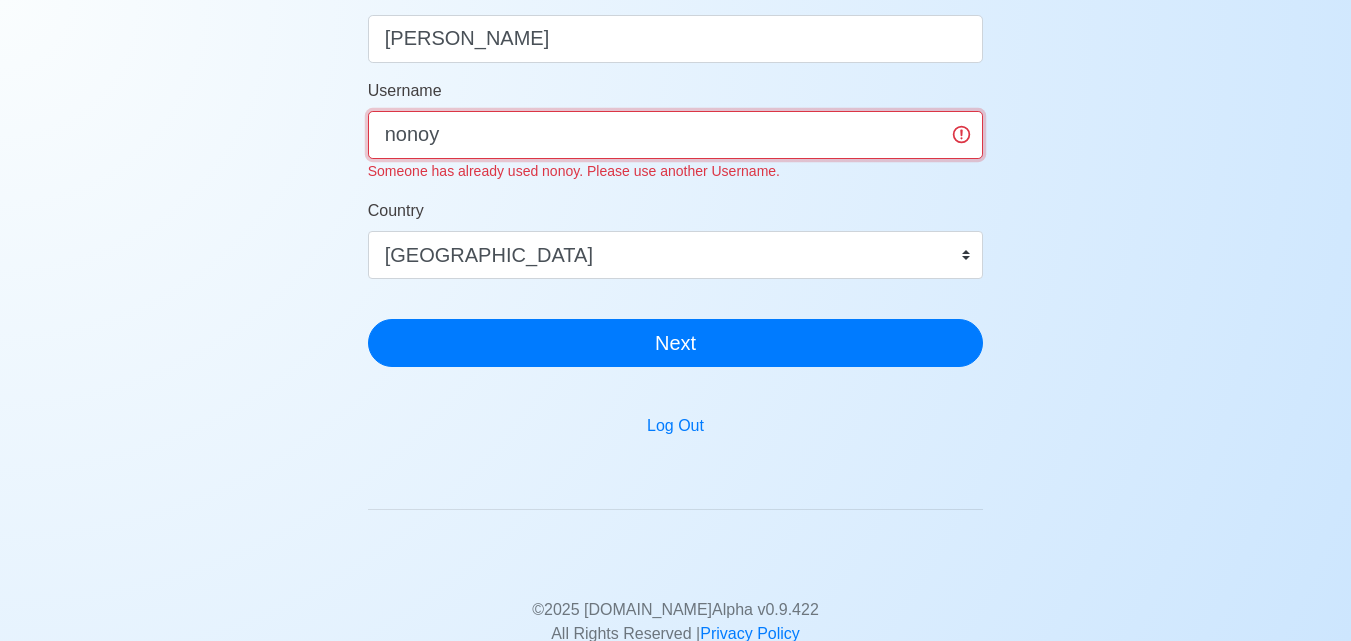 click on "nonoy" at bounding box center (676, 135) 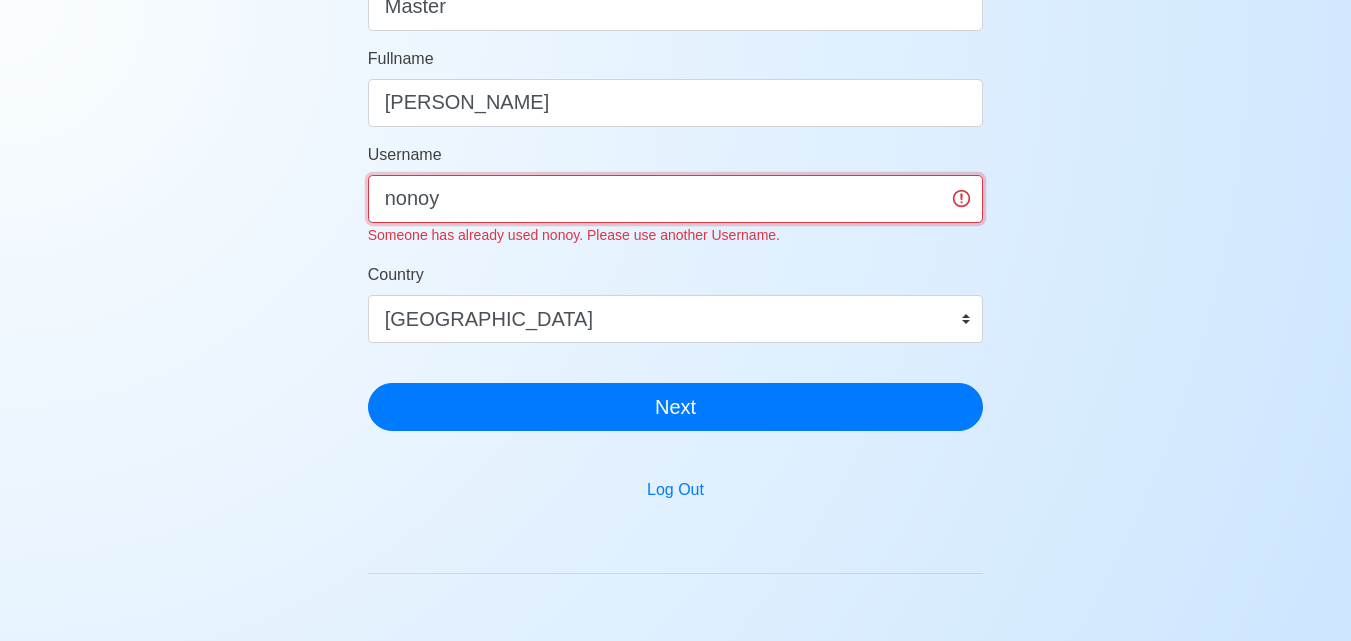 scroll, scrollTop: 300, scrollLeft: 0, axis: vertical 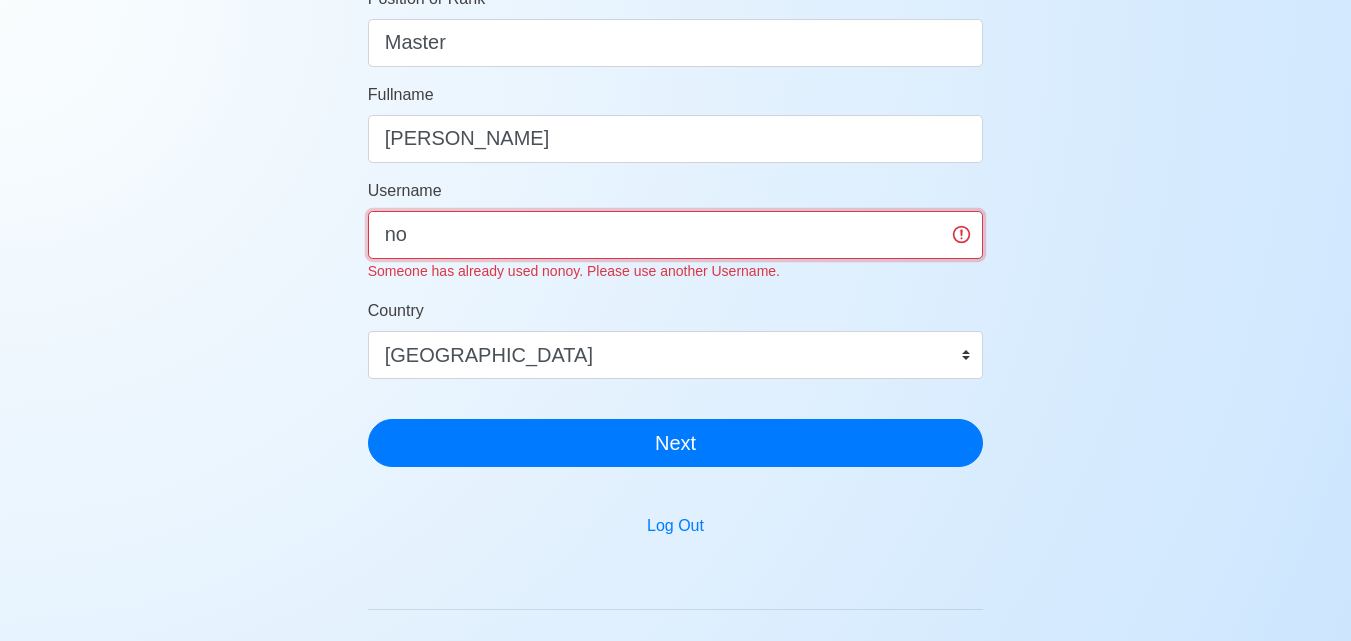 type on "n" 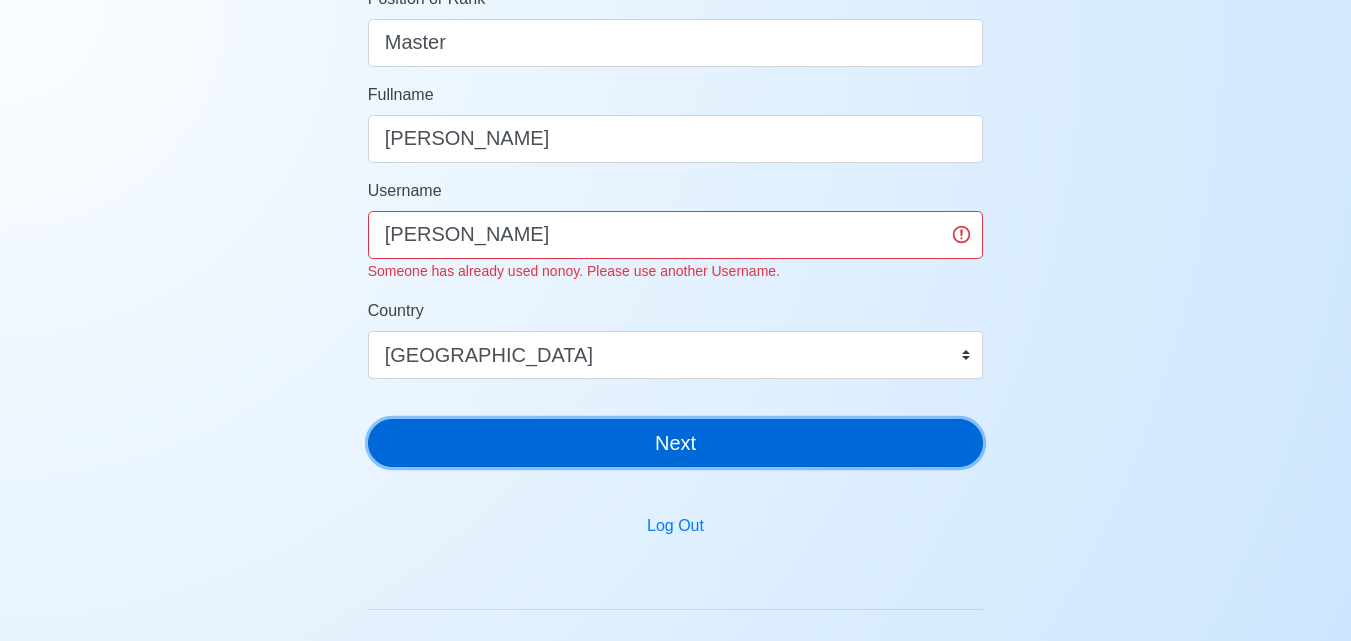 click on "SeamanBio .PH 🌊 Welcome Aboard! Let’s Get You Hired. Position or Rank Master Fullname [PERSON_NAME] Username [PERSON_NAME] Someone has already used nonoy. Please use another Username. Country [GEOGRAPHIC_DATA] [GEOGRAPHIC_DATA] [GEOGRAPHIC_DATA] [GEOGRAPHIC_DATA] [US_STATE] [GEOGRAPHIC_DATA] [GEOGRAPHIC_DATA] [GEOGRAPHIC_DATA] [GEOGRAPHIC_DATA] [GEOGRAPHIC_DATA] [GEOGRAPHIC_DATA] [GEOGRAPHIC_DATA] [GEOGRAPHIC_DATA] [GEOGRAPHIC_DATA] [GEOGRAPHIC_DATA] [GEOGRAPHIC_DATA] [GEOGRAPHIC_DATA] [GEOGRAPHIC_DATA] [GEOGRAPHIC_DATA] [GEOGRAPHIC_DATA] [GEOGRAPHIC_DATA] [GEOGRAPHIC_DATA] [GEOGRAPHIC_DATA] [GEOGRAPHIC_DATA] [GEOGRAPHIC_DATA] [GEOGRAPHIC_DATA] [GEOGRAPHIC_DATA], [GEOGRAPHIC_DATA] [GEOGRAPHIC_DATA] [GEOGRAPHIC_DATA] [GEOGRAPHIC_DATA] [GEOGRAPHIC_DATA] [GEOGRAPHIC_DATA] [GEOGRAPHIC_DATA] [GEOGRAPHIC_DATA] [GEOGRAPHIC_DATA] [GEOGRAPHIC_DATA] [GEOGRAPHIC_DATA] [GEOGRAPHIC_DATA] [GEOGRAPHIC_DATA] [GEOGRAPHIC_DATA] [GEOGRAPHIC_DATA] [GEOGRAPHIC_DATA] [GEOGRAPHIC_DATA] [GEOGRAPHIC_DATA] [GEOGRAPHIC_DATA] [GEOGRAPHIC_DATA] [GEOGRAPHIC_DATA] [GEOGRAPHIC_DATA] [GEOGRAPHIC_DATA] [GEOGRAPHIC_DATA] [GEOGRAPHIC_DATA] [GEOGRAPHIC_DATA], [GEOGRAPHIC_DATA] [GEOGRAPHIC_DATA] [GEOGRAPHIC_DATA] [GEOGRAPHIC_DATA] [GEOGRAPHIC_DATA] [GEOGRAPHIC_DATA] [GEOGRAPHIC_DATA] [GEOGRAPHIC_DATA] [GEOGRAPHIC_DATA] [GEOGRAPHIC_DATA] [GEOGRAPHIC_DATA] [GEOGRAPHIC_DATA] [GEOGRAPHIC_DATA] [GEOGRAPHIC_DATA] [GEOGRAPHIC_DATA] [GEOGRAPHIC_DATA] [GEOGRAPHIC_DATA] [GEOGRAPHIC_DATA] [GEOGRAPHIC_DATA]" at bounding box center (676, 127) 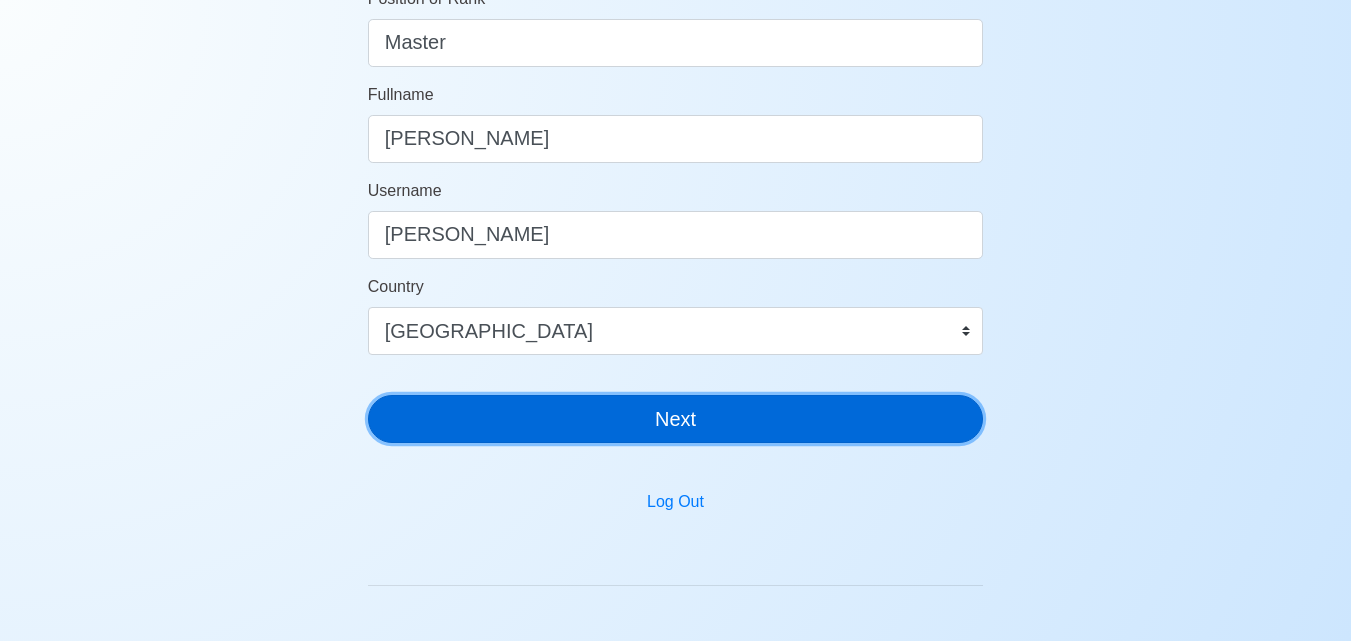 click on "Next" at bounding box center [676, 419] 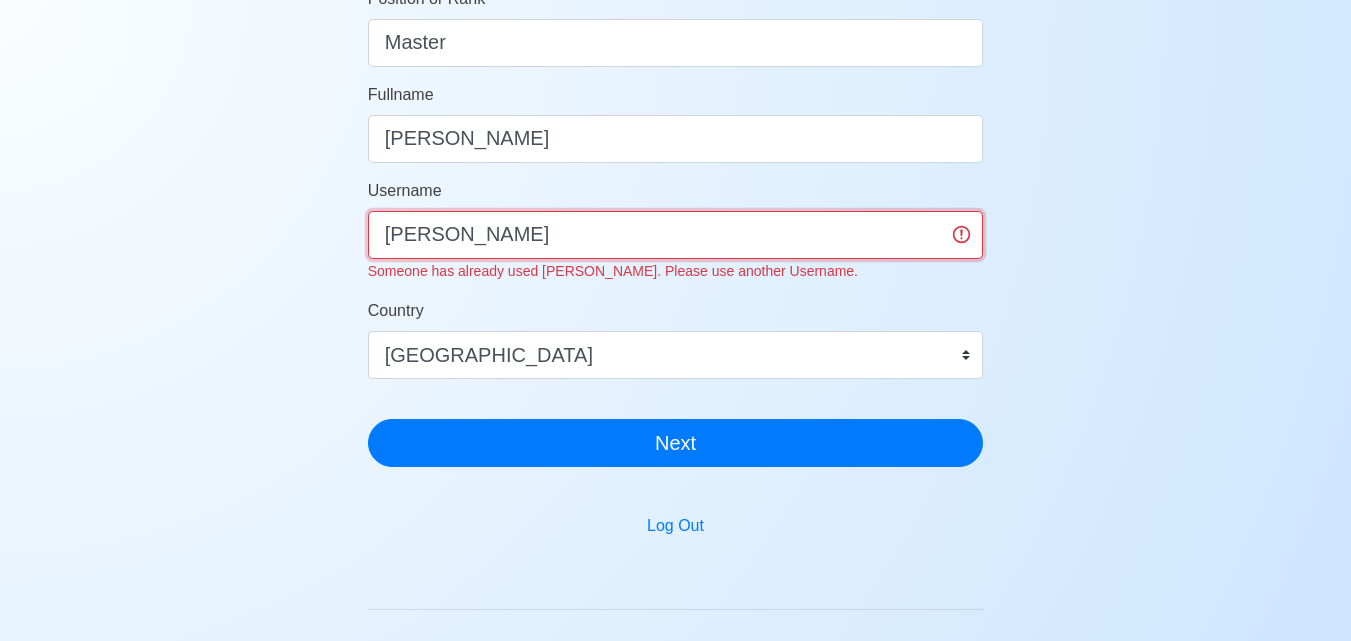 click on "[PERSON_NAME]" at bounding box center (676, 235) 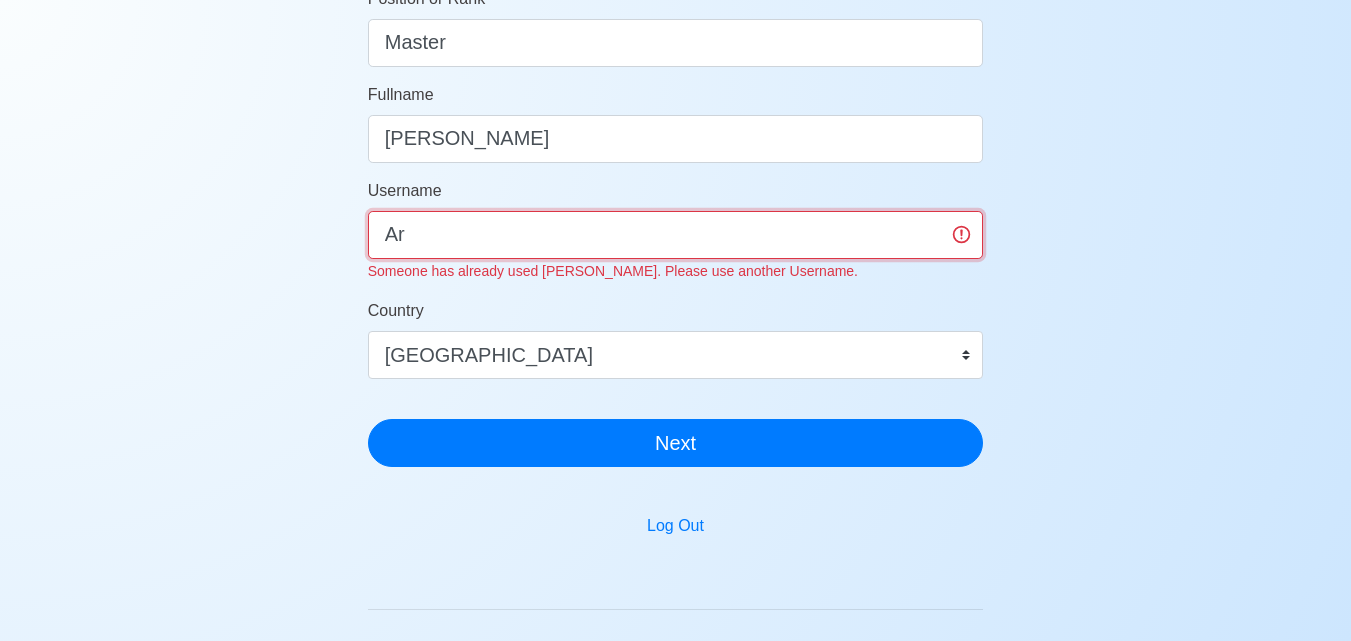 type on "A" 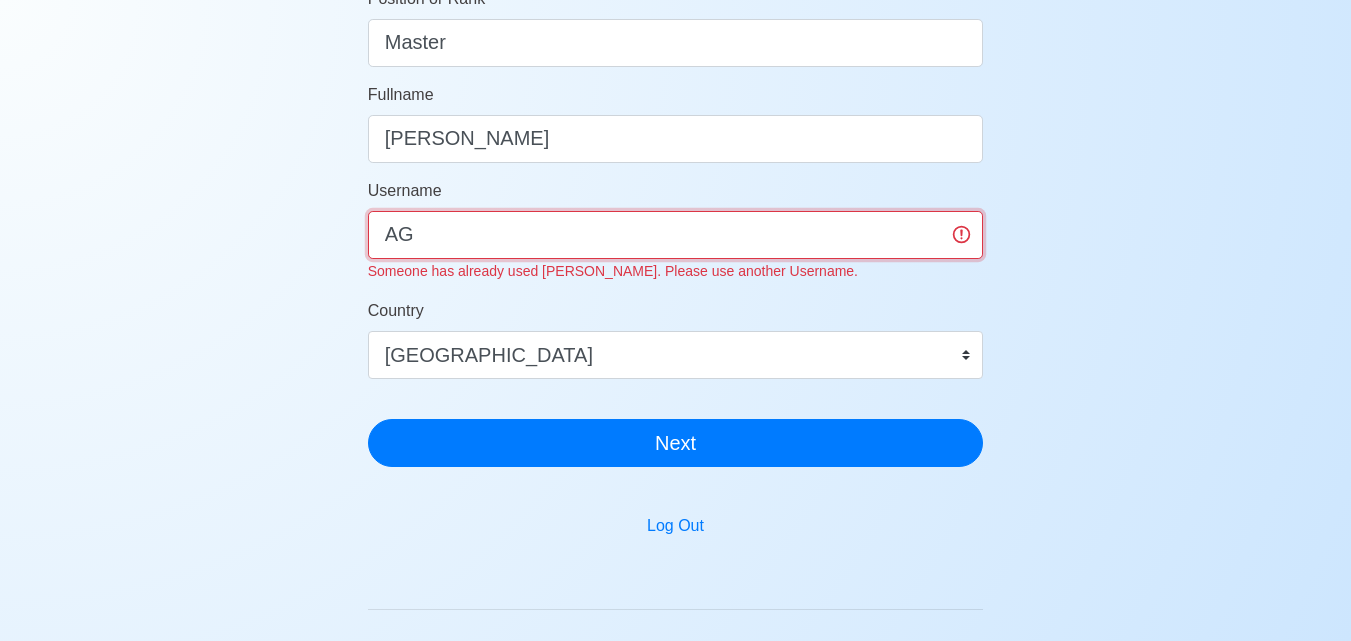 type on "A" 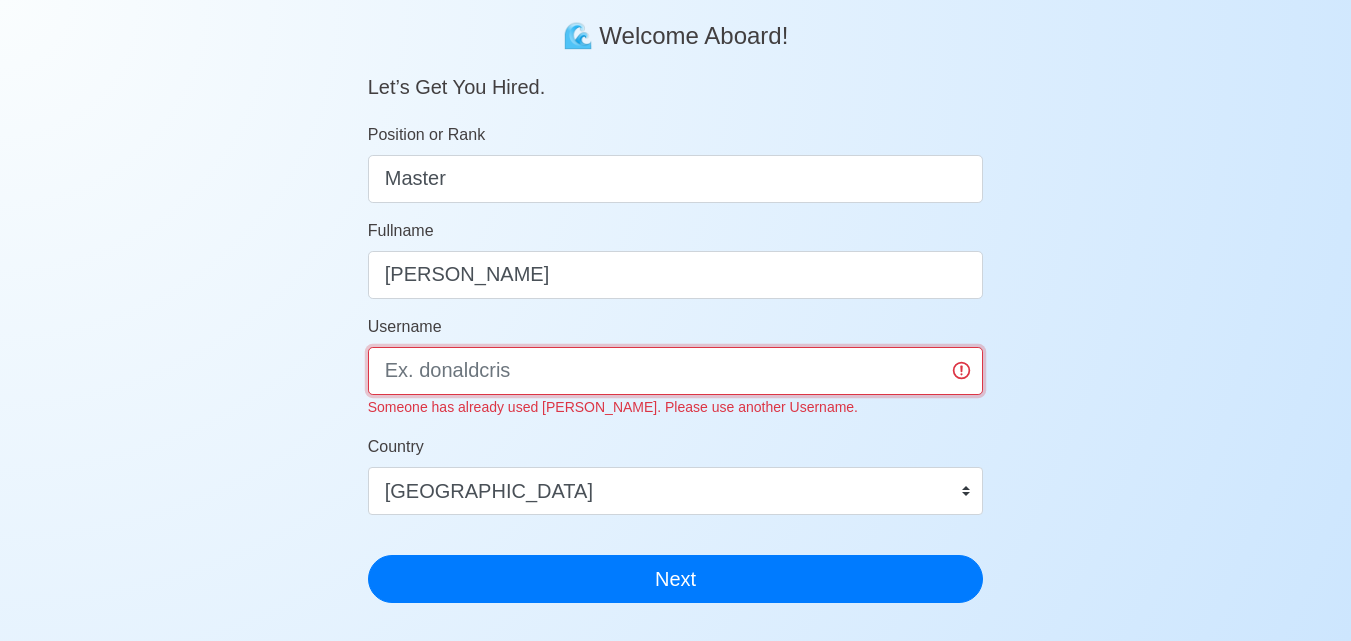 scroll, scrollTop: 200, scrollLeft: 0, axis: vertical 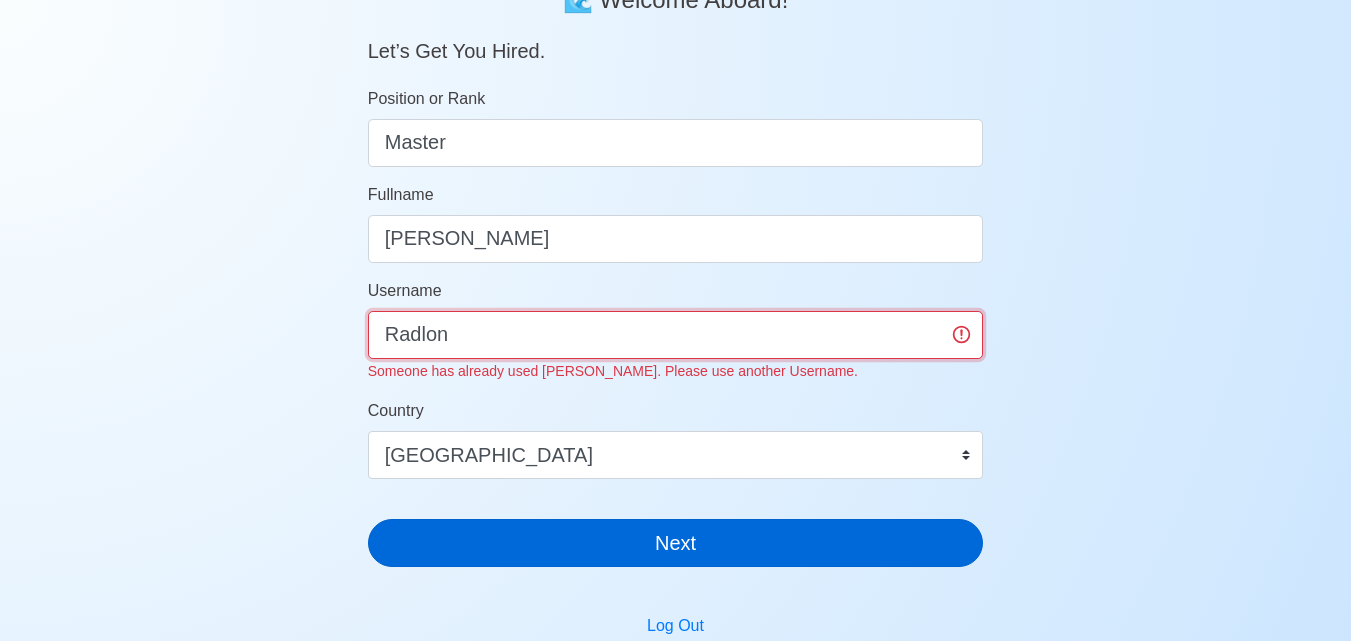 type on "Radlon" 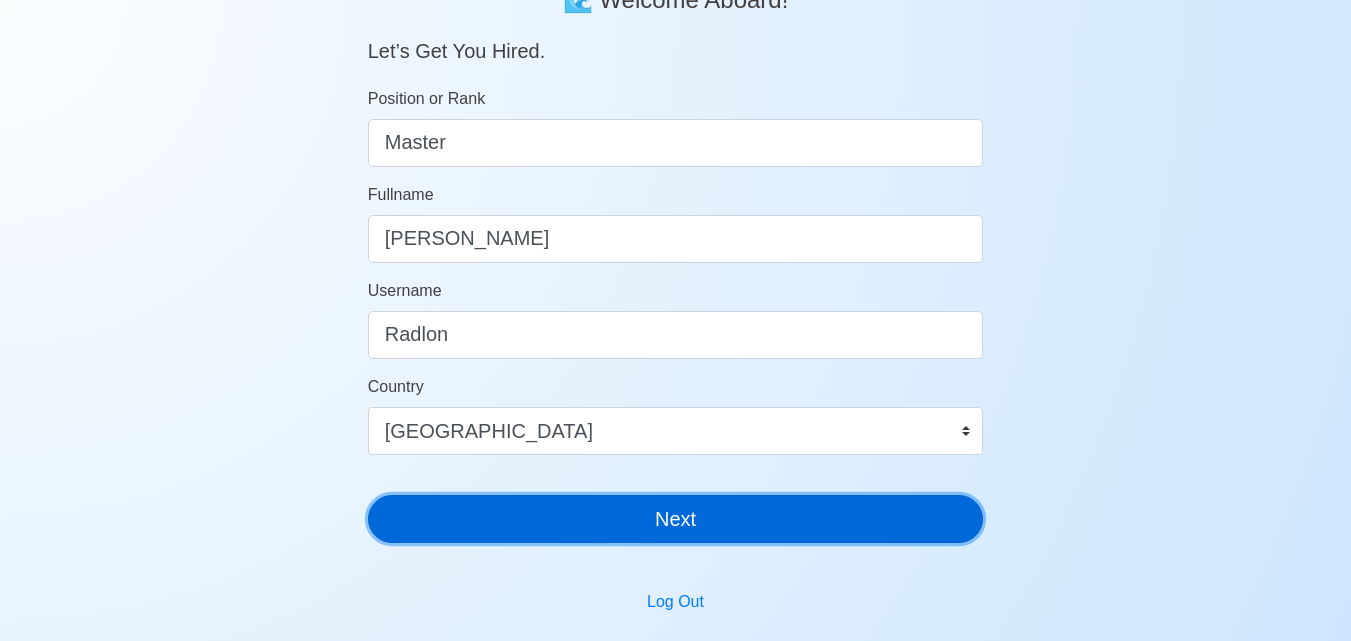 click on "SeamanBio .PH 🌊 Welcome Aboard! Let’s Get You Hired. Position or Rank Master Fullname [PERSON_NAME] Username Radlon Country [GEOGRAPHIC_DATA] [GEOGRAPHIC_DATA] [GEOGRAPHIC_DATA] [GEOGRAPHIC_DATA] [US_STATE] [GEOGRAPHIC_DATA] [GEOGRAPHIC_DATA] [GEOGRAPHIC_DATA] [GEOGRAPHIC_DATA] [GEOGRAPHIC_DATA] [GEOGRAPHIC_DATA] [GEOGRAPHIC_DATA] [GEOGRAPHIC_DATA] [GEOGRAPHIC_DATA] [GEOGRAPHIC_DATA] [GEOGRAPHIC_DATA] [GEOGRAPHIC_DATA] [GEOGRAPHIC_DATA] [GEOGRAPHIC_DATA] [GEOGRAPHIC_DATA] [GEOGRAPHIC_DATA] [GEOGRAPHIC_DATA] [GEOGRAPHIC_DATA] [GEOGRAPHIC_DATA] [GEOGRAPHIC_DATA] [GEOGRAPHIC_DATA] [GEOGRAPHIC_DATA], [GEOGRAPHIC_DATA] [GEOGRAPHIC_DATA] [GEOGRAPHIC_DATA] [GEOGRAPHIC_DATA] [GEOGRAPHIC_DATA] [GEOGRAPHIC_DATA] [GEOGRAPHIC_DATA] [GEOGRAPHIC_DATA] [GEOGRAPHIC_DATA] [GEOGRAPHIC_DATA] [GEOGRAPHIC_DATA] [GEOGRAPHIC_DATA] [GEOGRAPHIC_DATA] [GEOGRAPHIC_DATA] [GEOGRAPHIC_DATA] [GEOGRAPHIC_DATA] [GEOGRAPHIC_DATA] [GEOGRAPHIC_DATA] [GEOGRAPHIC_DATA] [GEOGRAPHIC_DATA] [GEOGRAPHIC_DATA] [GEOGRAPHIC_DATA] [GEOGRAPHIC_DATA] [GEOGRAPHIC_DATA] [GEOGRAPHIC_DATA] [GEOGRAPHIC_DATA] [GEOGRAPHIC_DATA], [GEOGRAPHIC_DATA] [GEOGRAPHIC_DATA] [GEOGRAPHIC_DATA] [GEOGRAPHIC_DATA] [GEOGRAPHIC_DATA] [GEOGRAPHIC_DATA] [GEOGRAPHIC_DATA] [GEOGRAPHIC_DATA] [GEOGRAPHIC_DATA] [GEOGRAPHIC_DATA] [GEOGRAPHIC_DATA] [GEOGRAPHIC_DATA] [GEOGRAPHIC_DATA] [GEOGRAPHIC_DATA] [GEOGRAPHIC_DATA] [GEOGRAPHIC_DATA] [GEOGRAPHIC_DATA] [GEOGRAPHIC_DATA] [GEOGRAPHIC_DATA] [GEOGRAPHIC_DATA] [GEOGRAPHIC_DATA] ([GEOGRAPHIC_DATA]) [GEOGRAPHIC_DATA] [GEOGRAPHIC_DATA] [GEOGRAPHIC_DATA]" at bounding box center (676, 215) 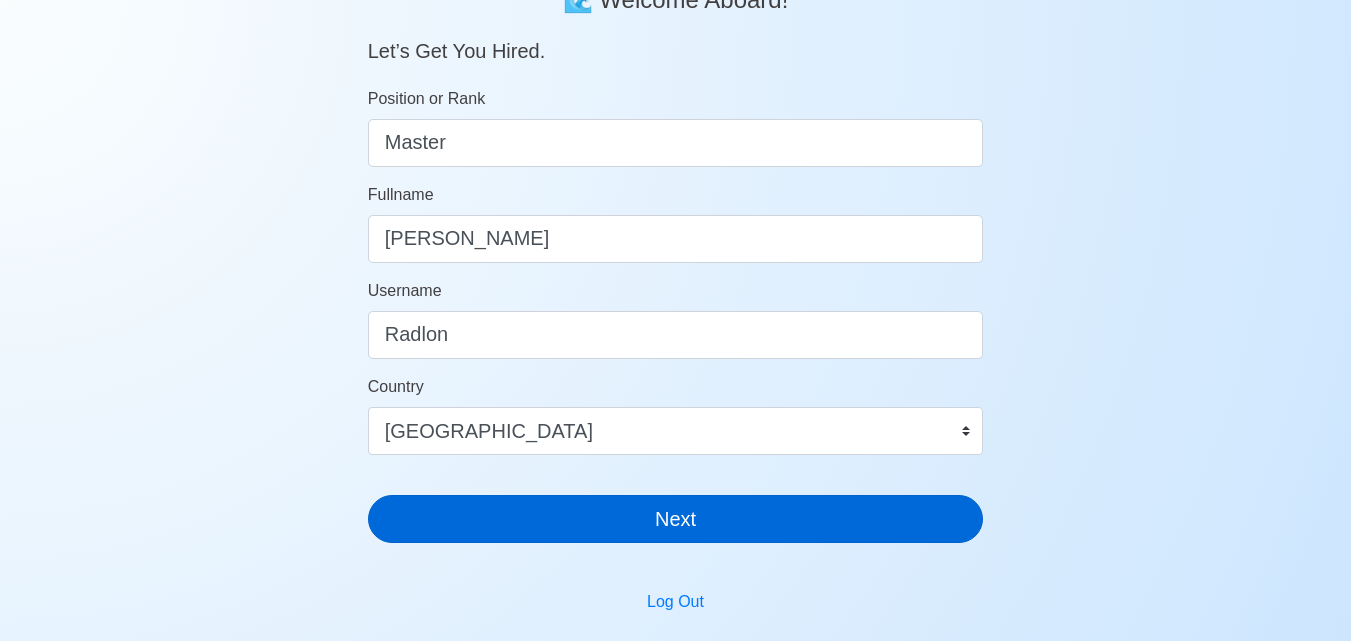 scroll, scrollTop: 24, scrollLeft: 0, axis: vertical 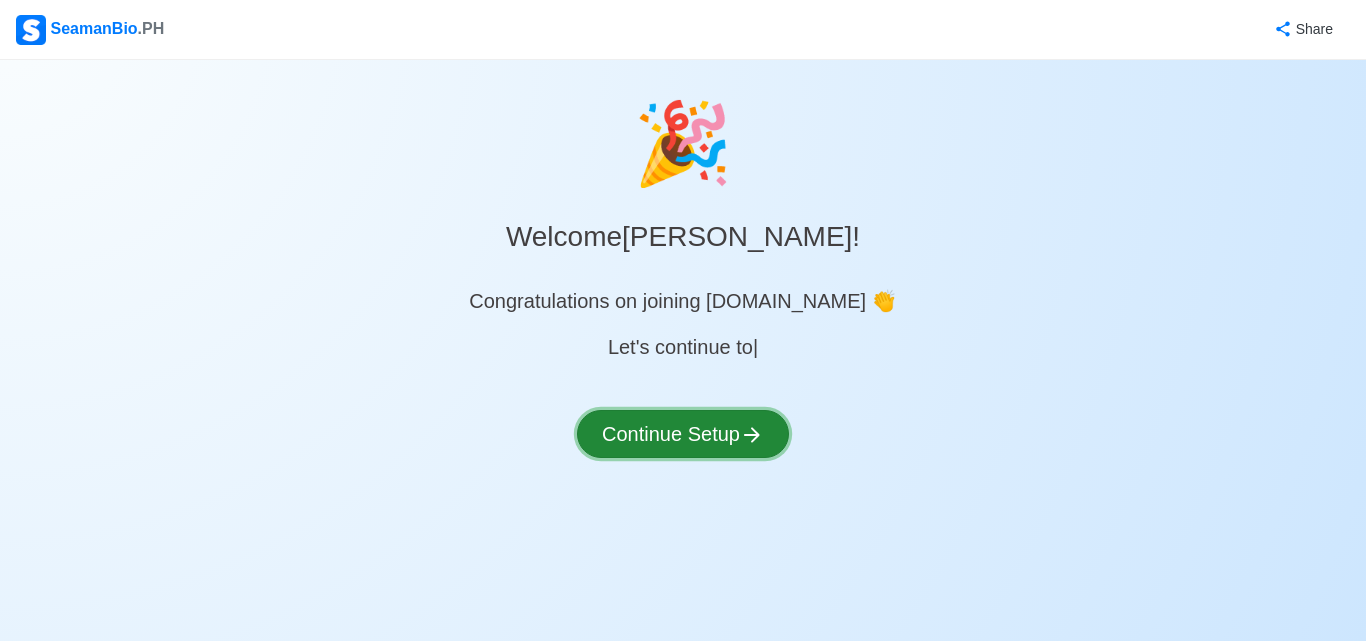 click on "Continue Setup" at bounding box center (683, 434) 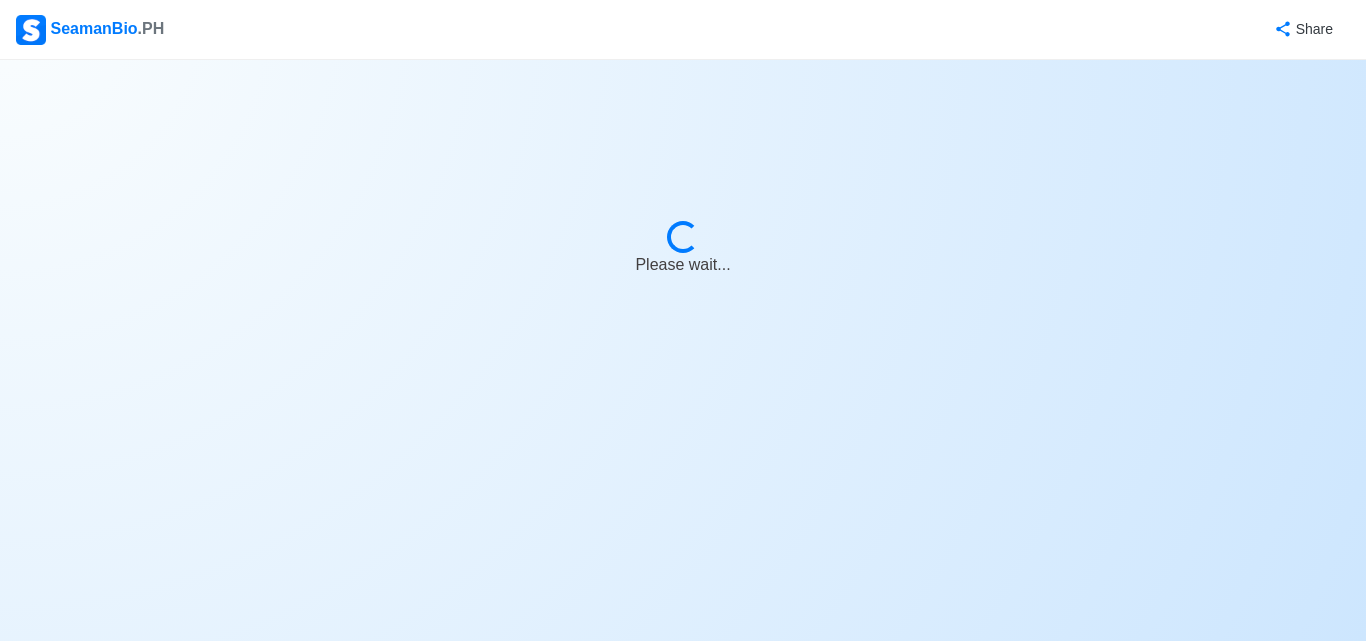 select on "Visible for Hiring" 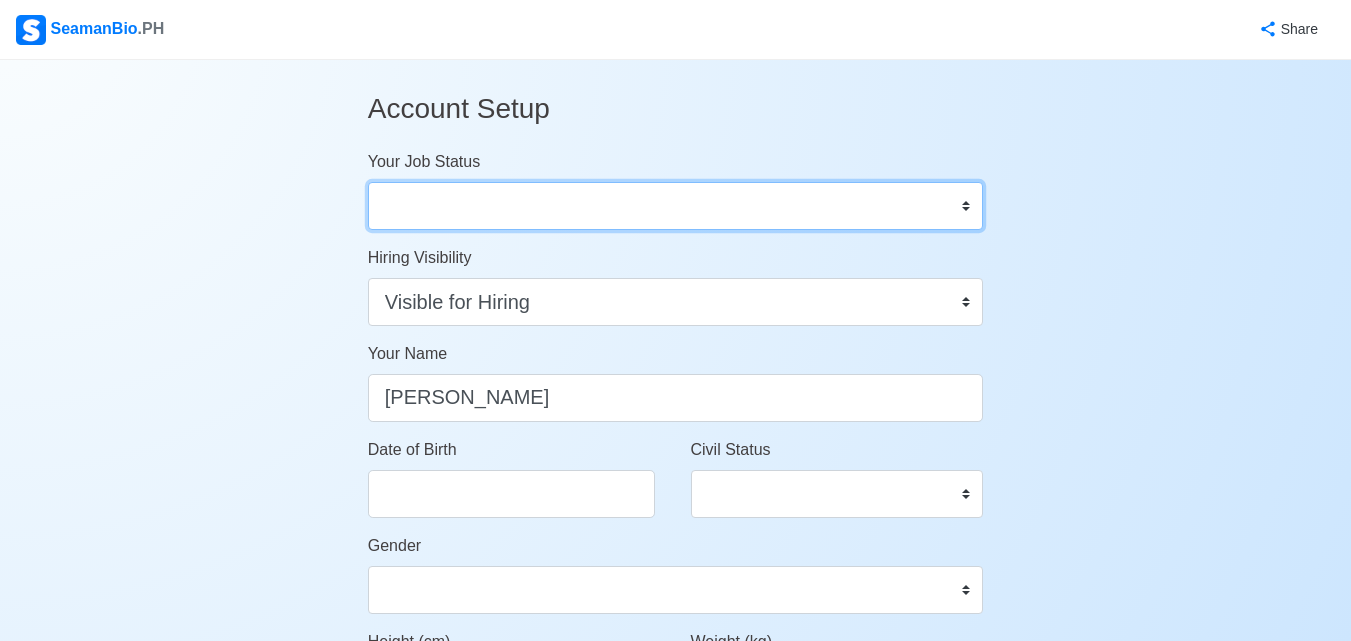 click on "Onboard Actively Looking for Job Not Looking for Job" at bounding box center (676, 206) 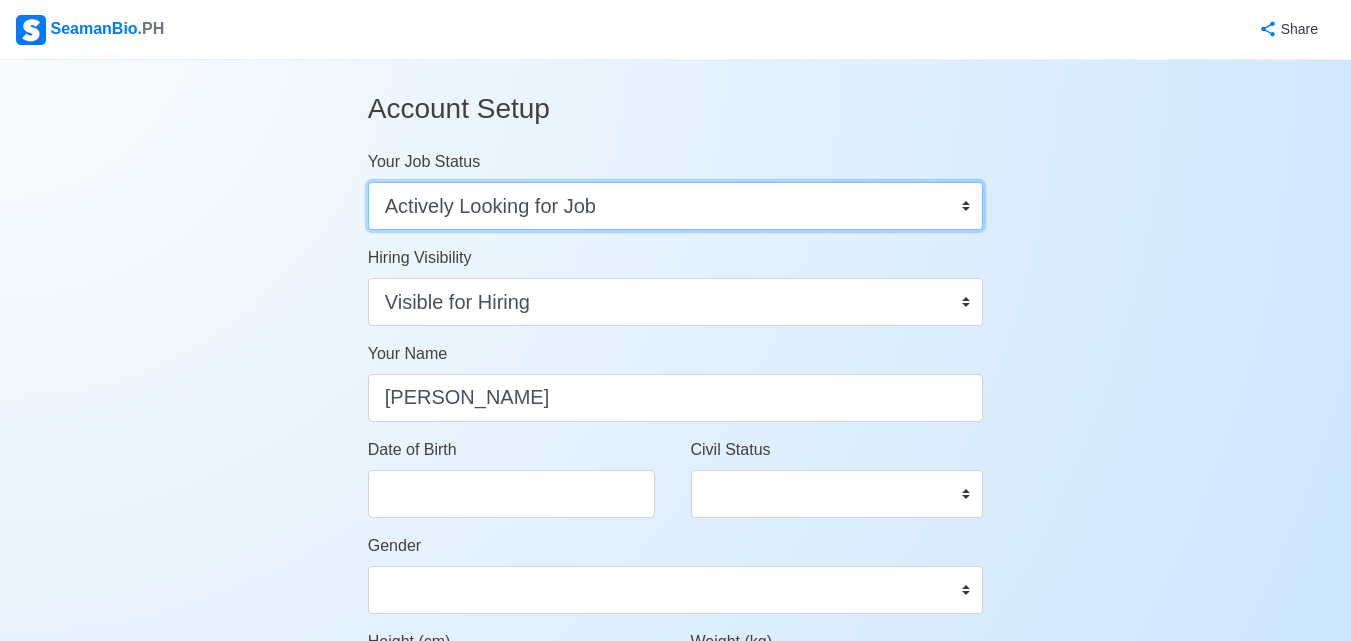 click on "Onboard Actively Looking for Job Not Looking for Job" at bounding box center [676, 206] 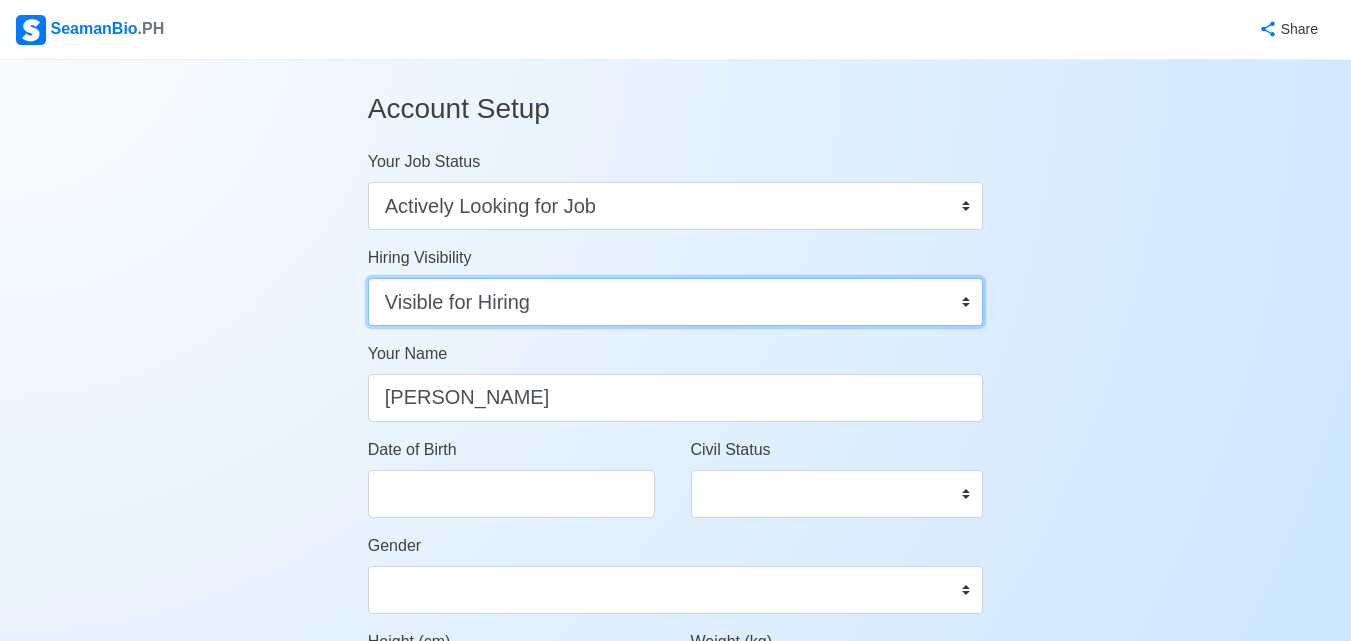 click on "Visible for Hiring Not Visible for Hiring" at bounding box center (676, 302) 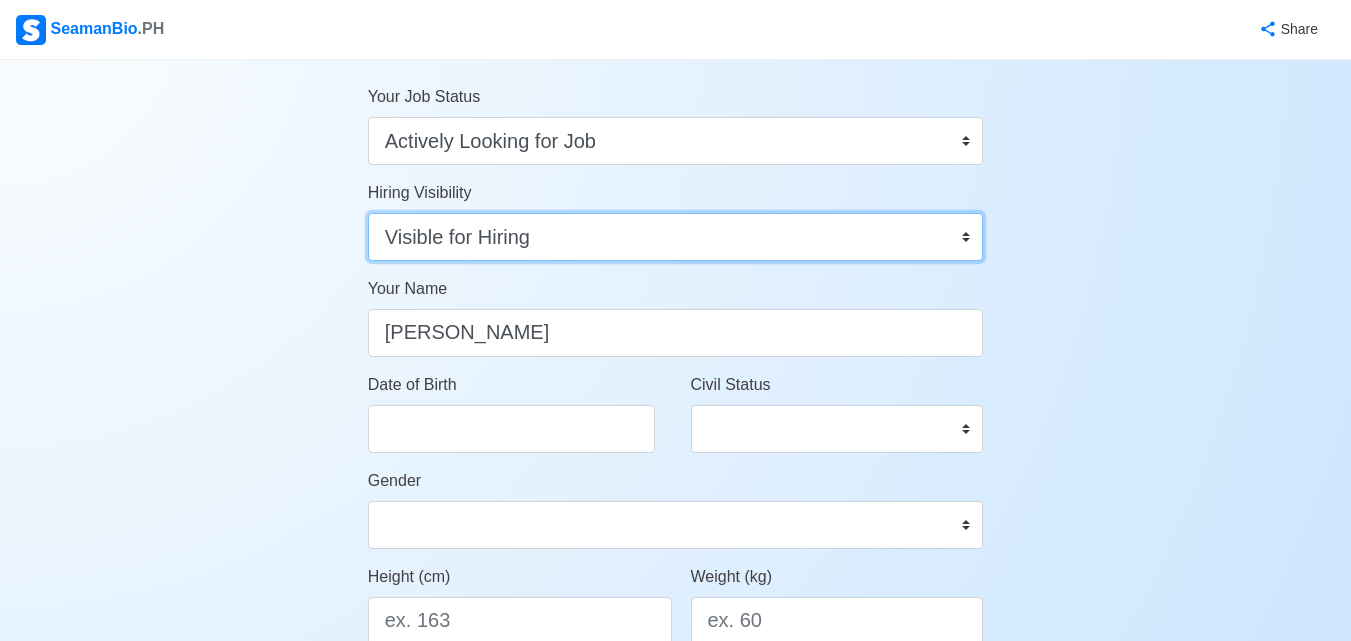 scroll, scrollTop: 100, scrollLeft: 0, axis: vertical 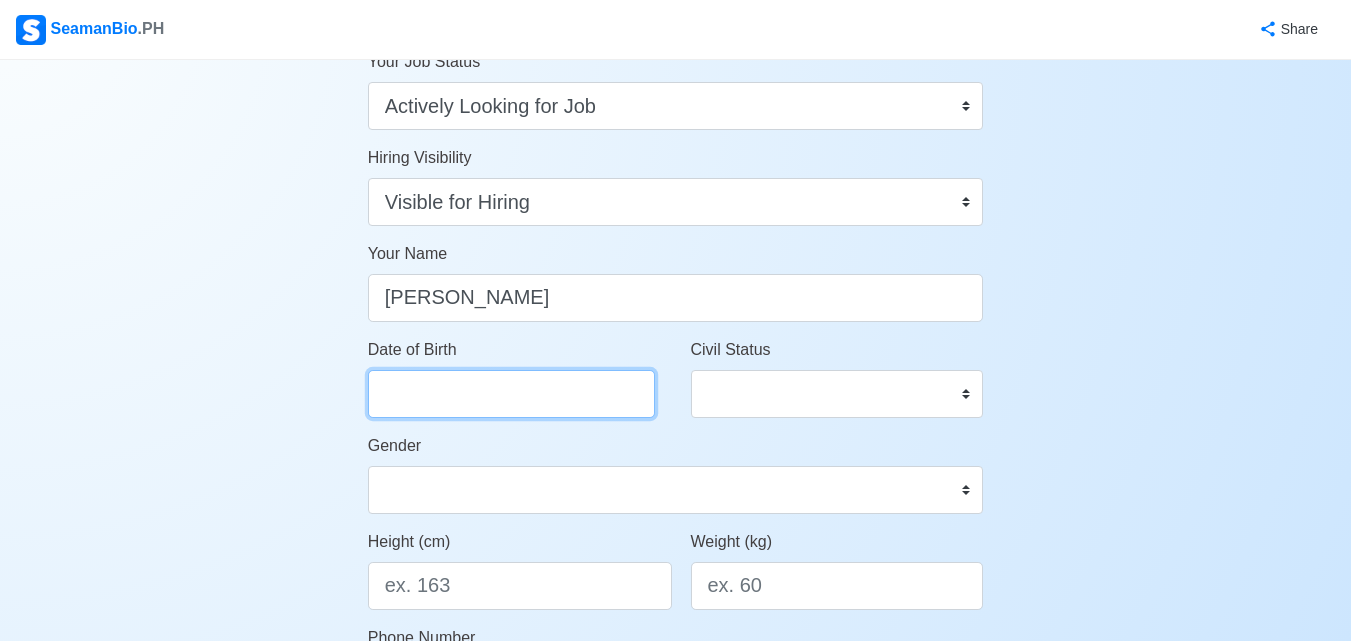 click on "Date of Birth" at bounding box center (511, 394) 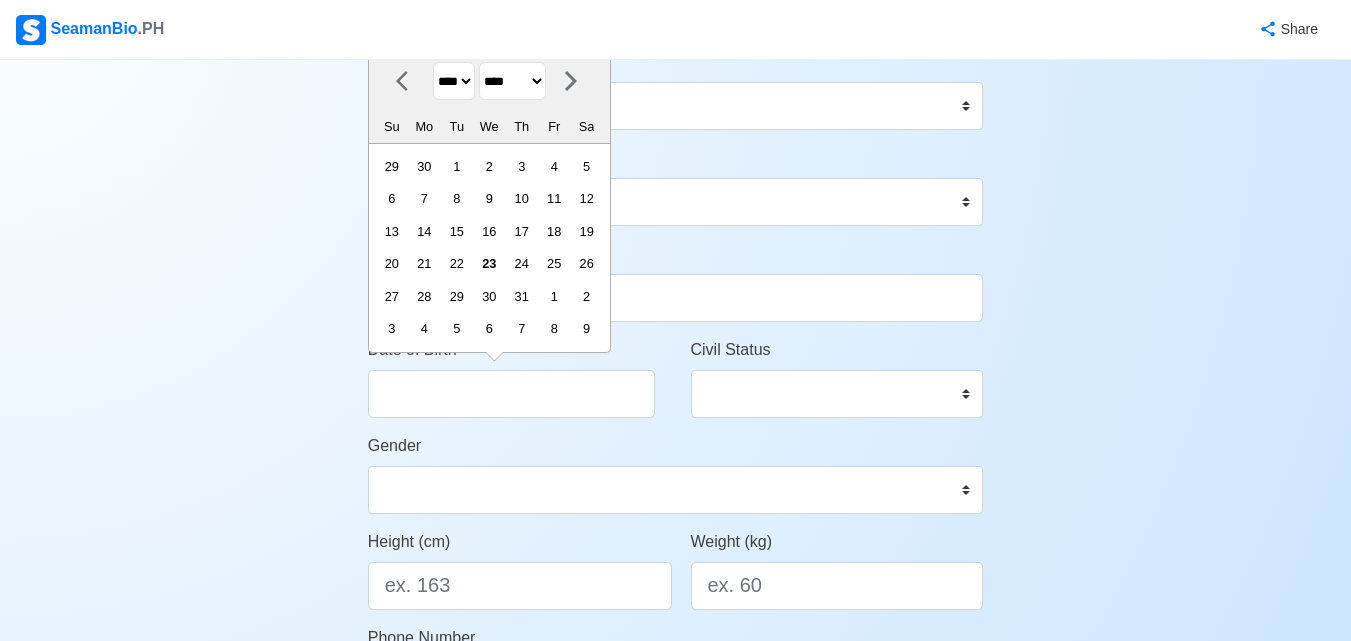 click on "**** **** **** **** **** **** **** **** **** **** **** **** **** **** **** **** **** **** **** **** **** **** **** **** **** **** **** **** **** **** **** **** **** **** **** **** **** **** **** **** **** **** **** **** **** **** **** **** **** **** **** **** **** **** **** **** **** **** **** **** **** **** **** **** **** **** **** **** **** **** **** **** **** **** **** **** **** **** **** **** **** **** **** **** **** **** **** **** **** **** **** **** **** **** **** **** **** **** **** **** **** **** **** **** **** ****" at bounding box center (454, 81) 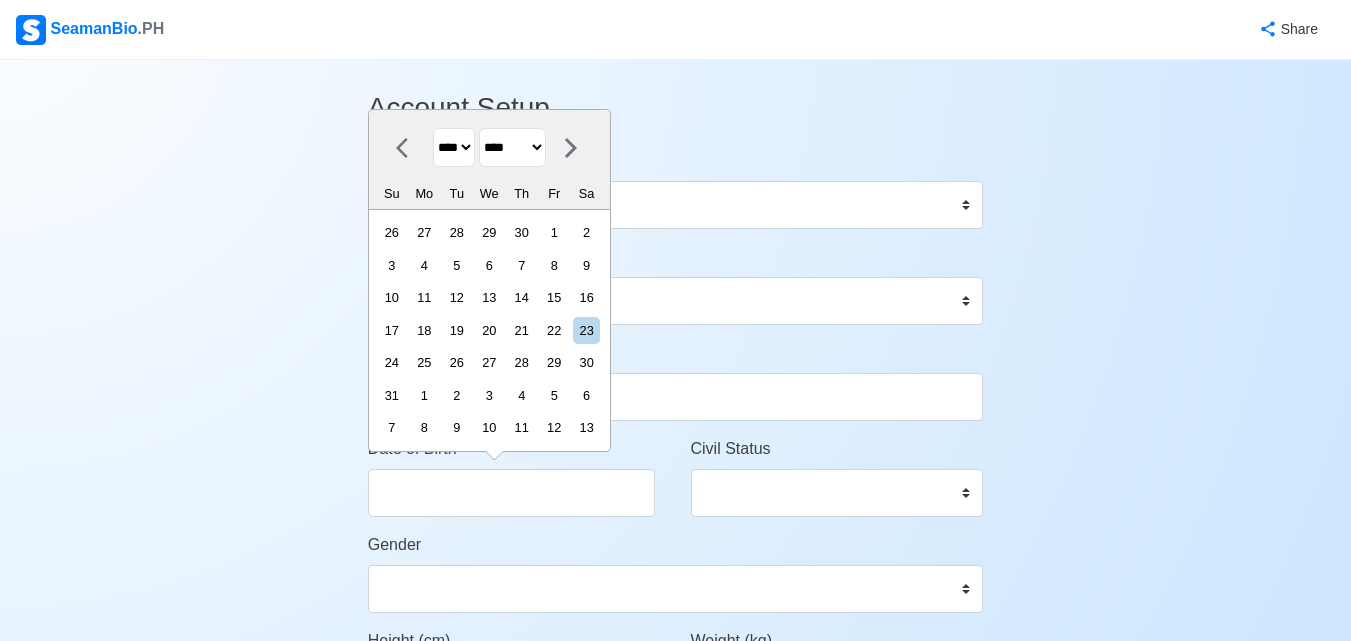 scroll, scrollTop: 0, scrollLeft: 0, axis: both 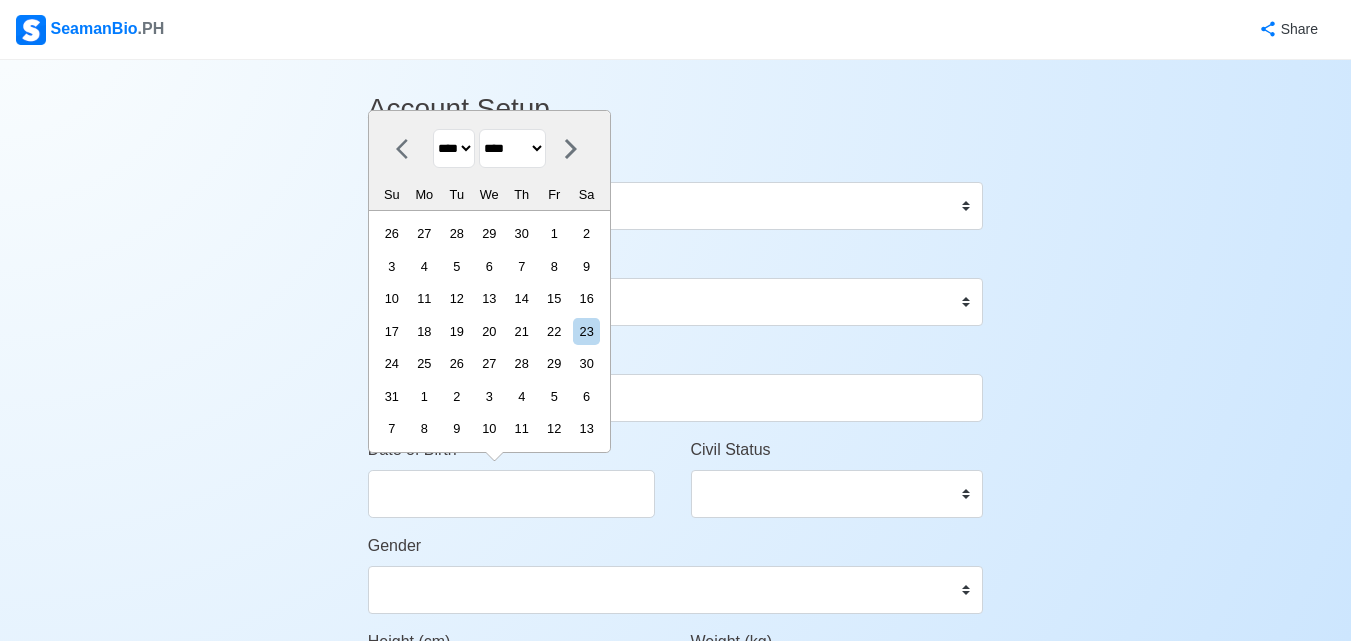 click on "******* ******** ***** ***** *** **** **** ****** ********* ******* ******** ********" at bounding box center [512, 148] 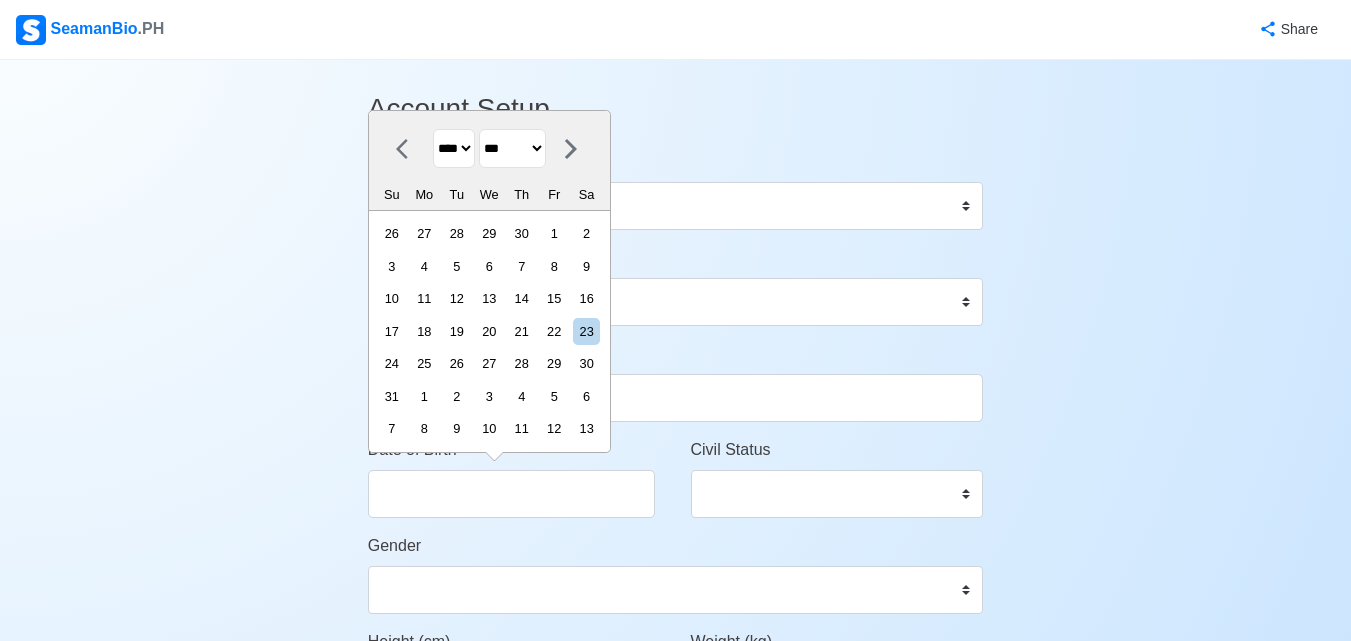 click on "******* ******** ***** ***** *** **** **** ****** ********* ******* ******** ********" at bounding box center (512, 148) 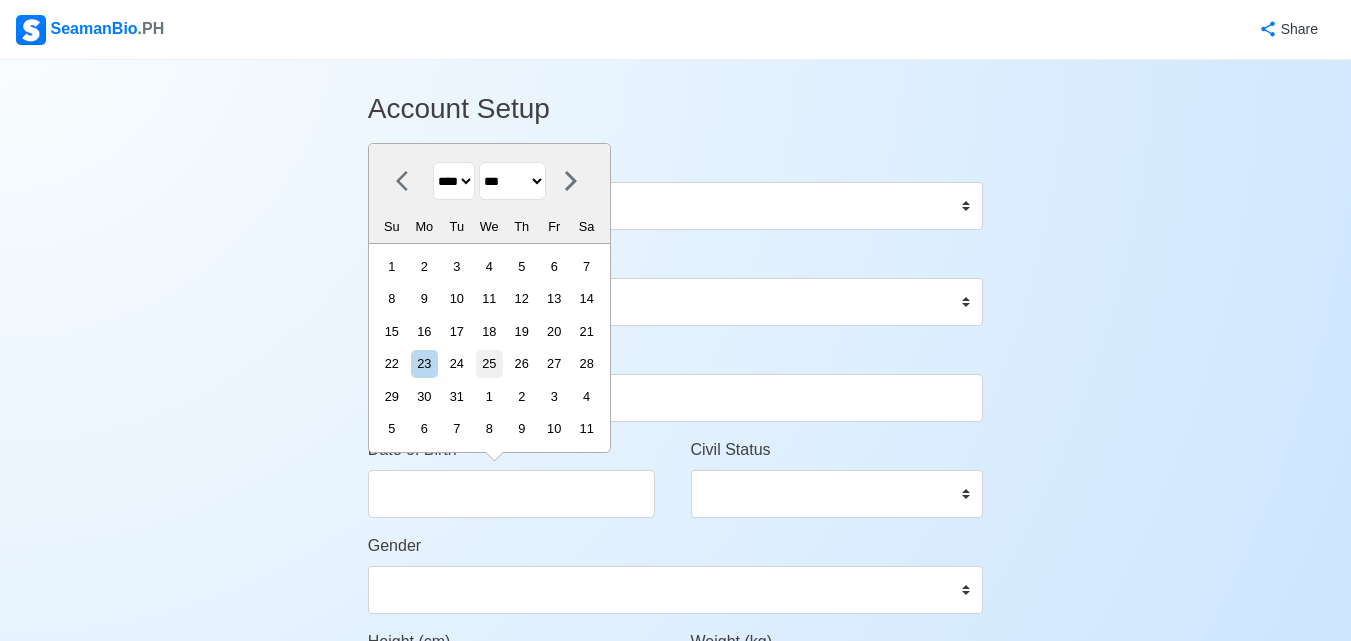 click on "25" at bounding box center [489, 363] 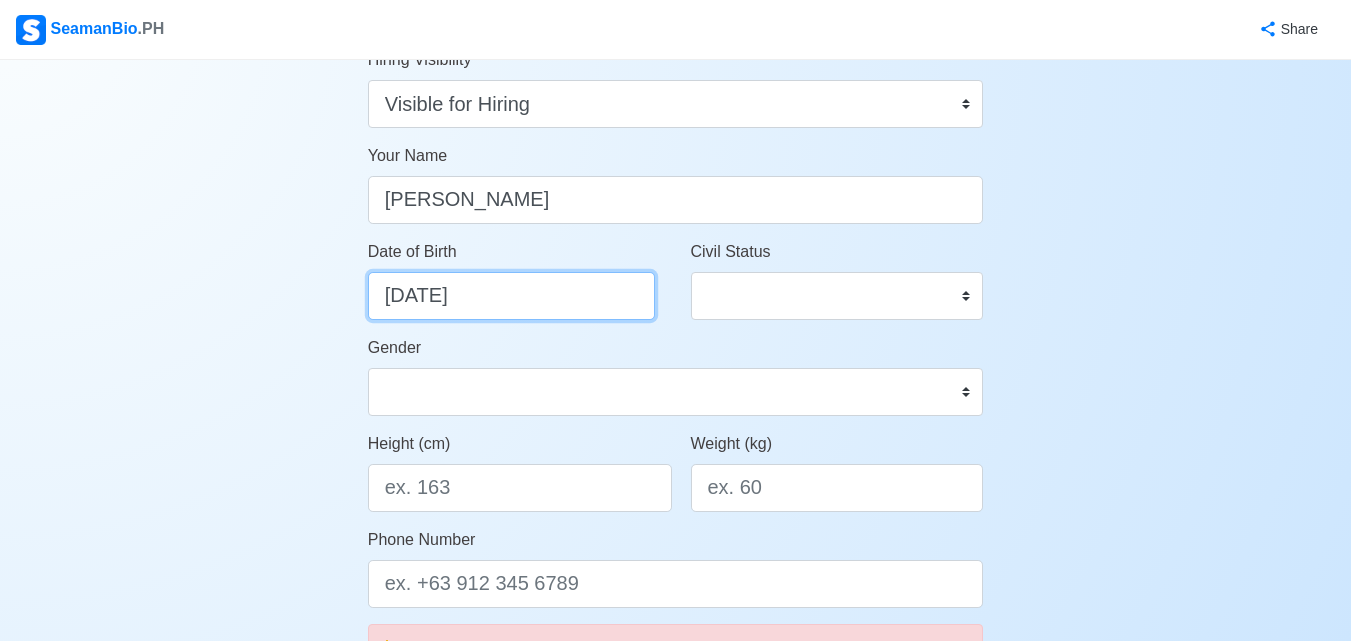 scroll, scrollTop: 200, scrollLeft: 0, axis: vertical 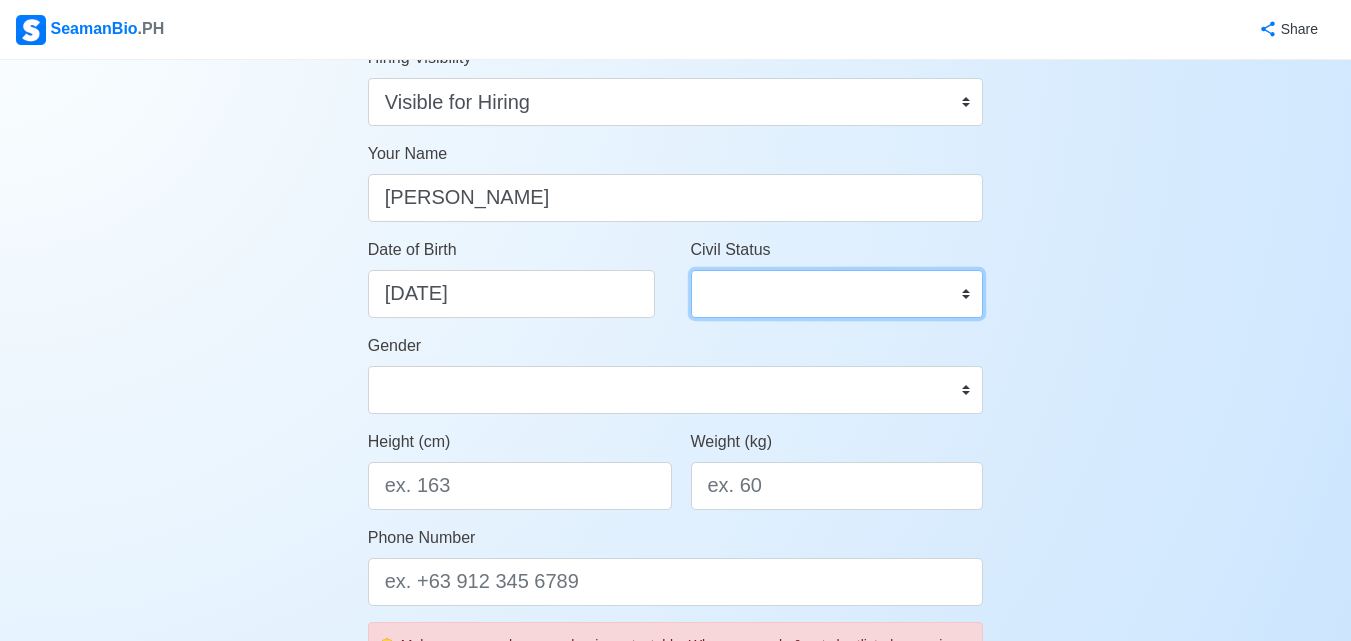 click on "Single Married Widowed Separated" at bounding box center [837, 294] 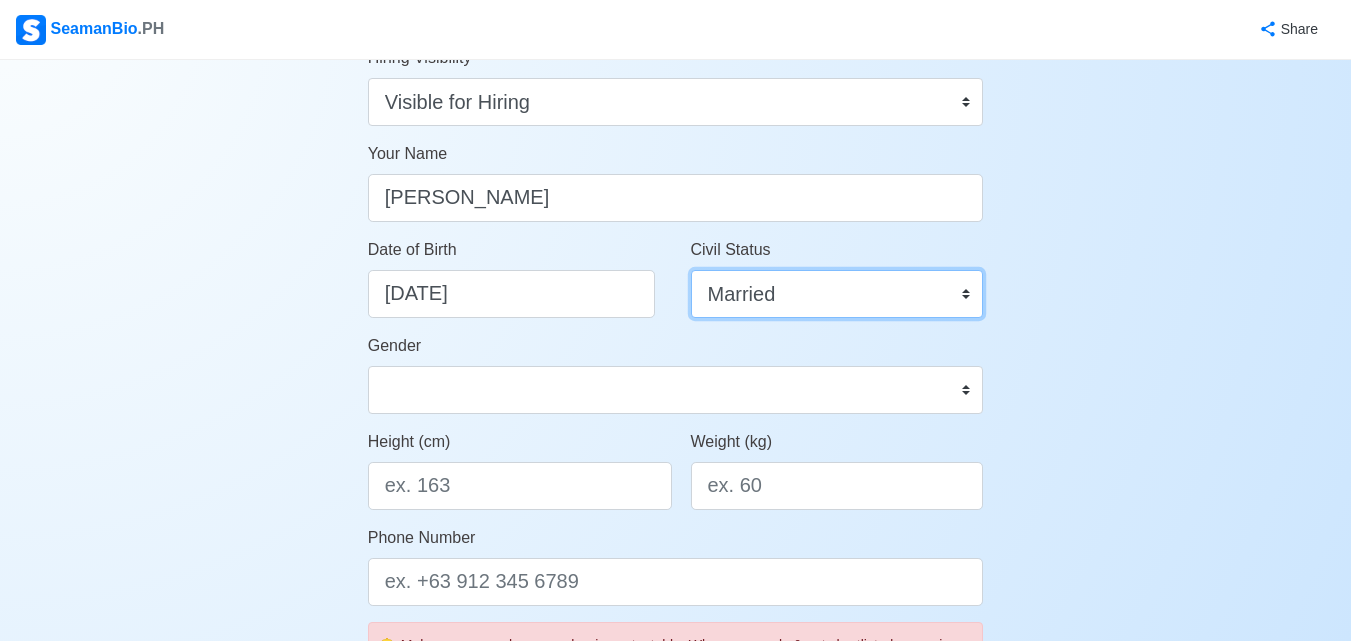click on "Single Married Widowed Separated" at bounding box center (837, 294) 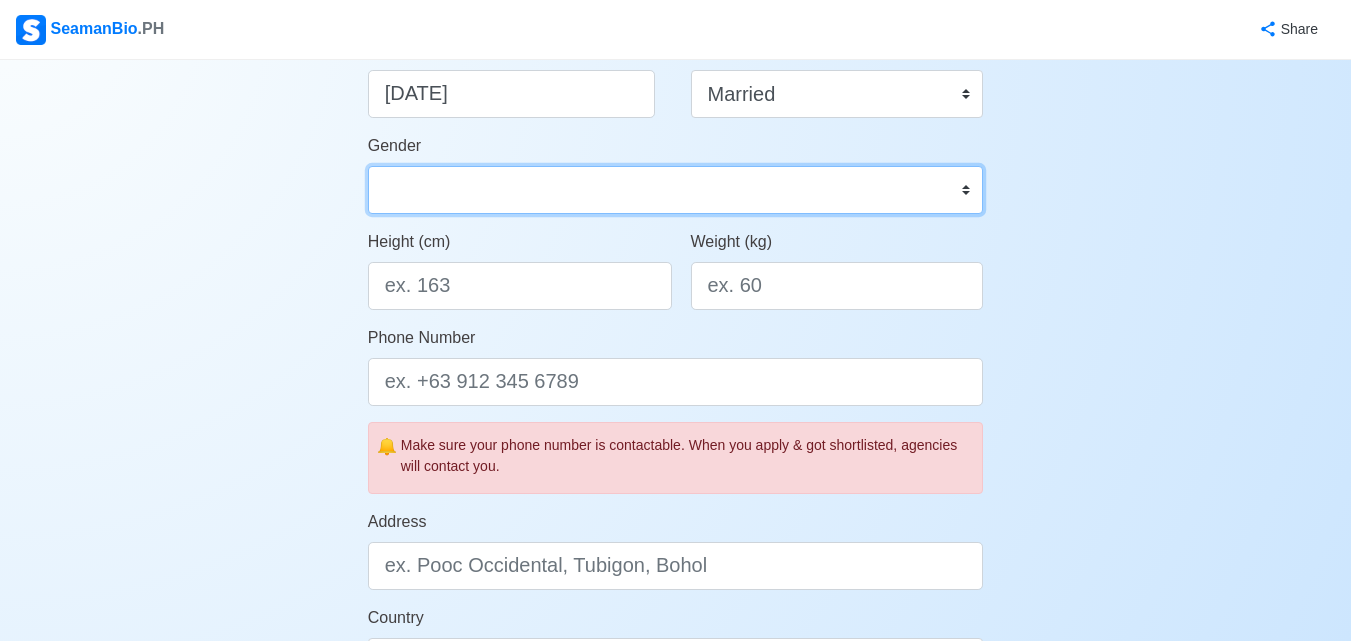 click on "[DEMOGRAPHIC_DATA] [DEMOGRAPHIC_DATA]" at bounding box center [676, 190] 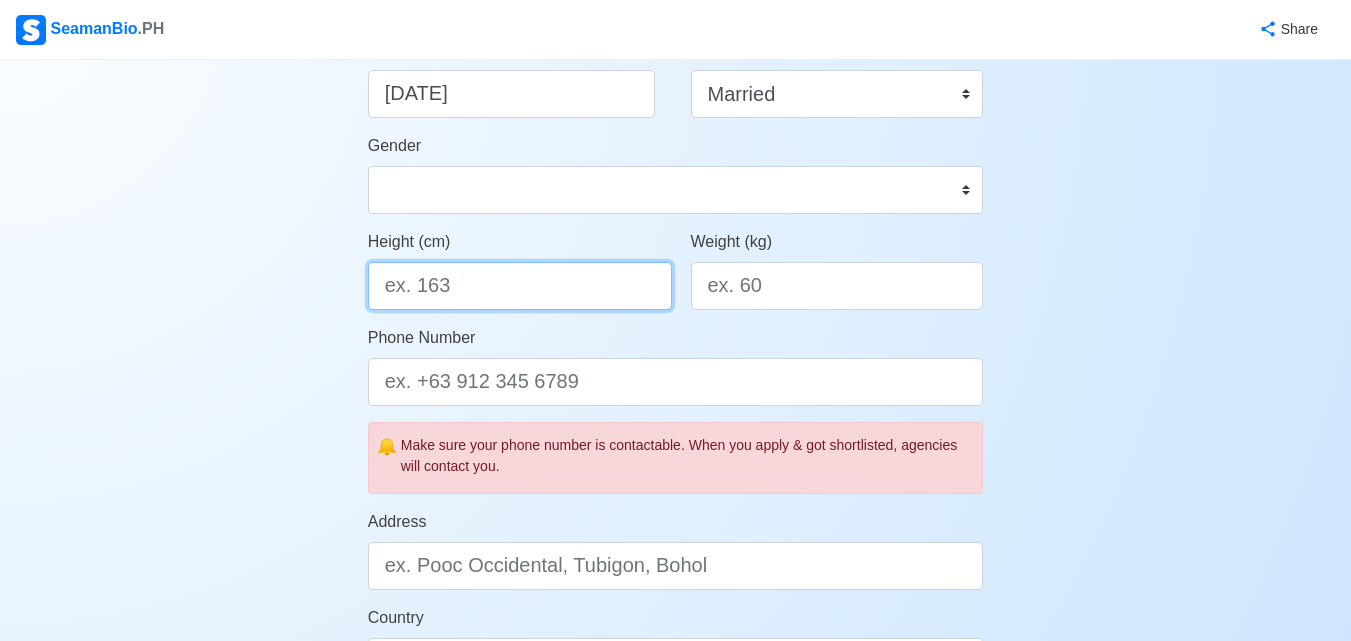 click on "Height (cm)" at bounding box center (520, 286) 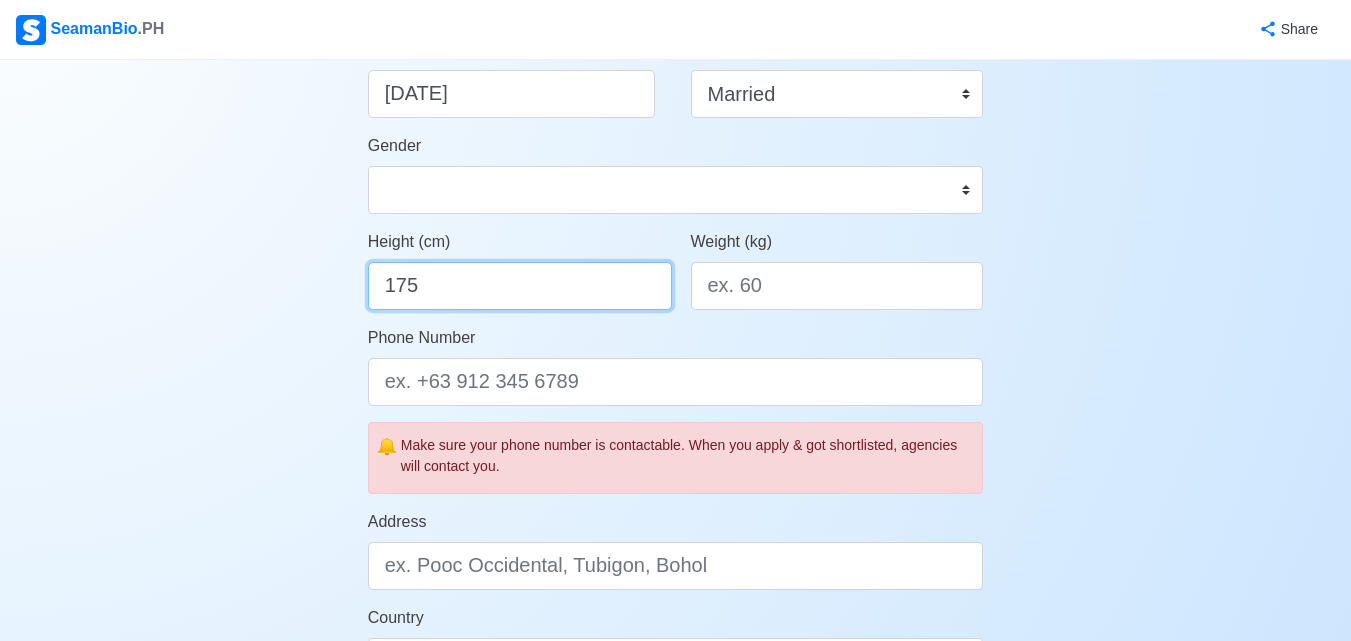 type on "175" 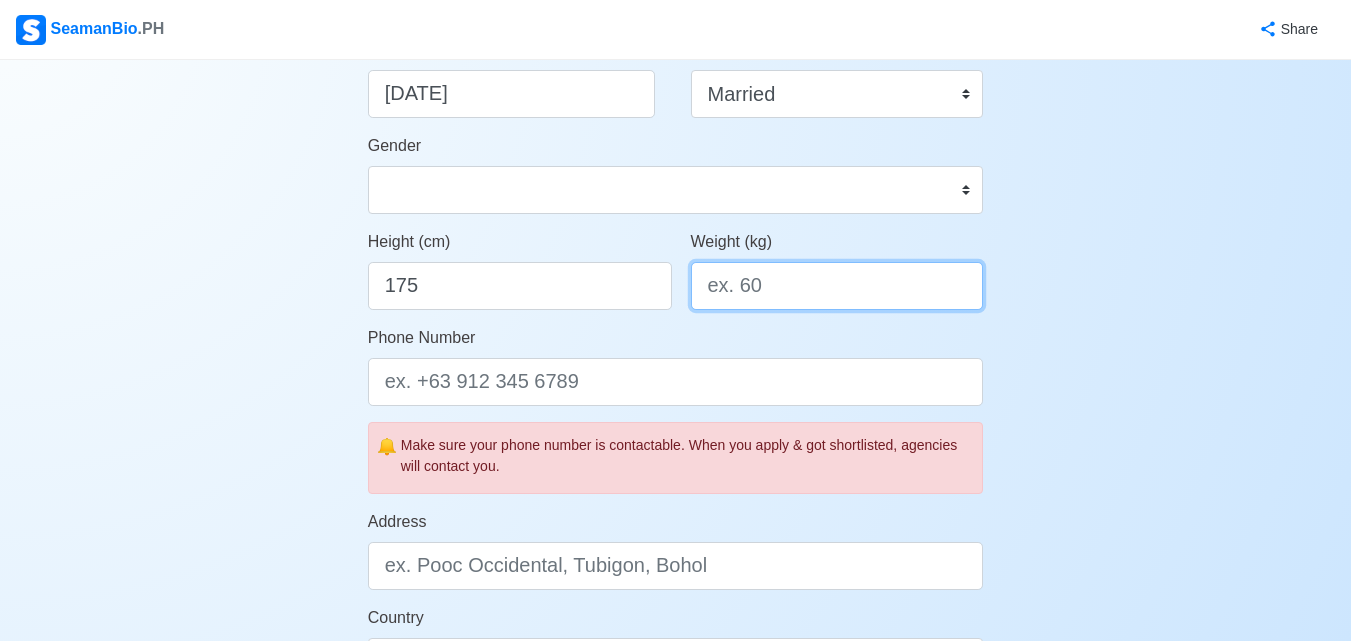 click on "Weight (kg)" at bounding box center [837, 286] 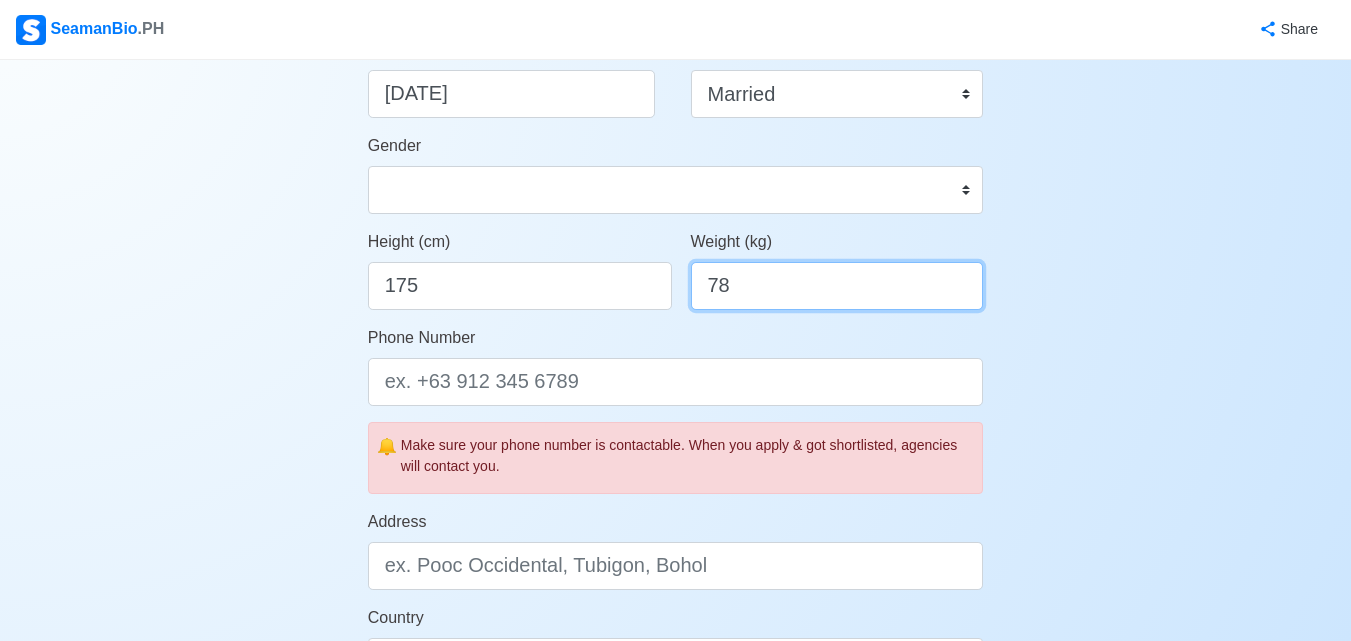 type on "78" 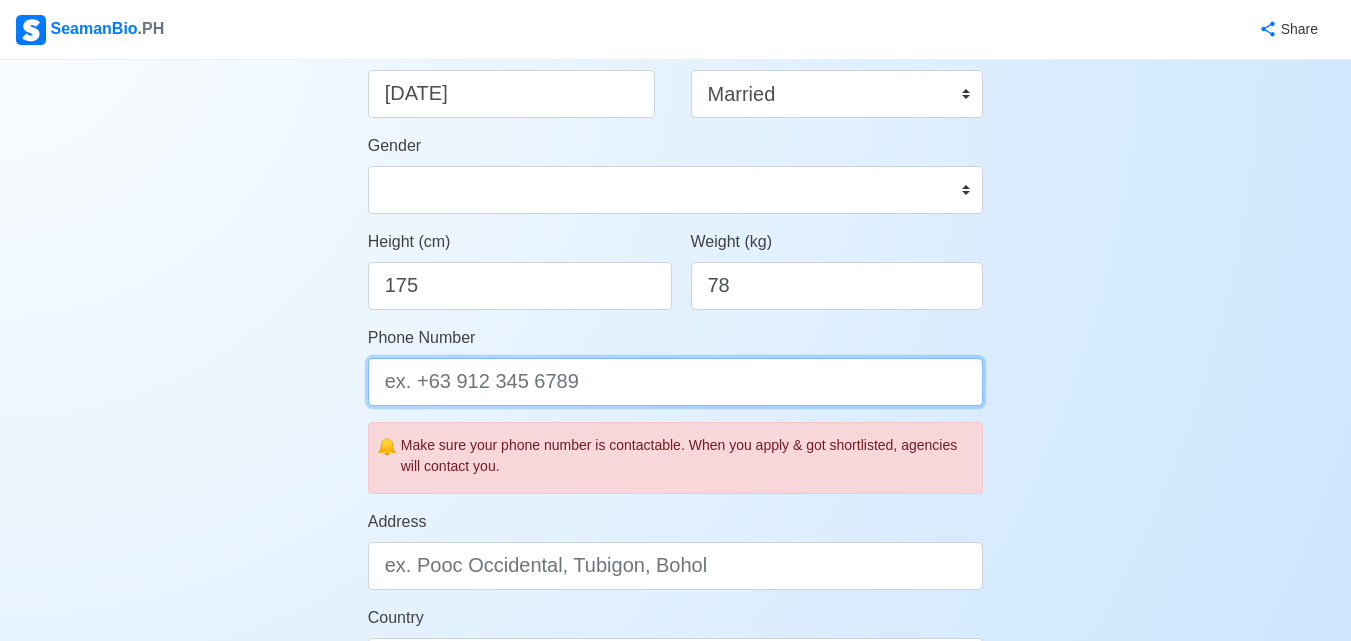 click on "Phone Number" at bounding box center [676, 382] 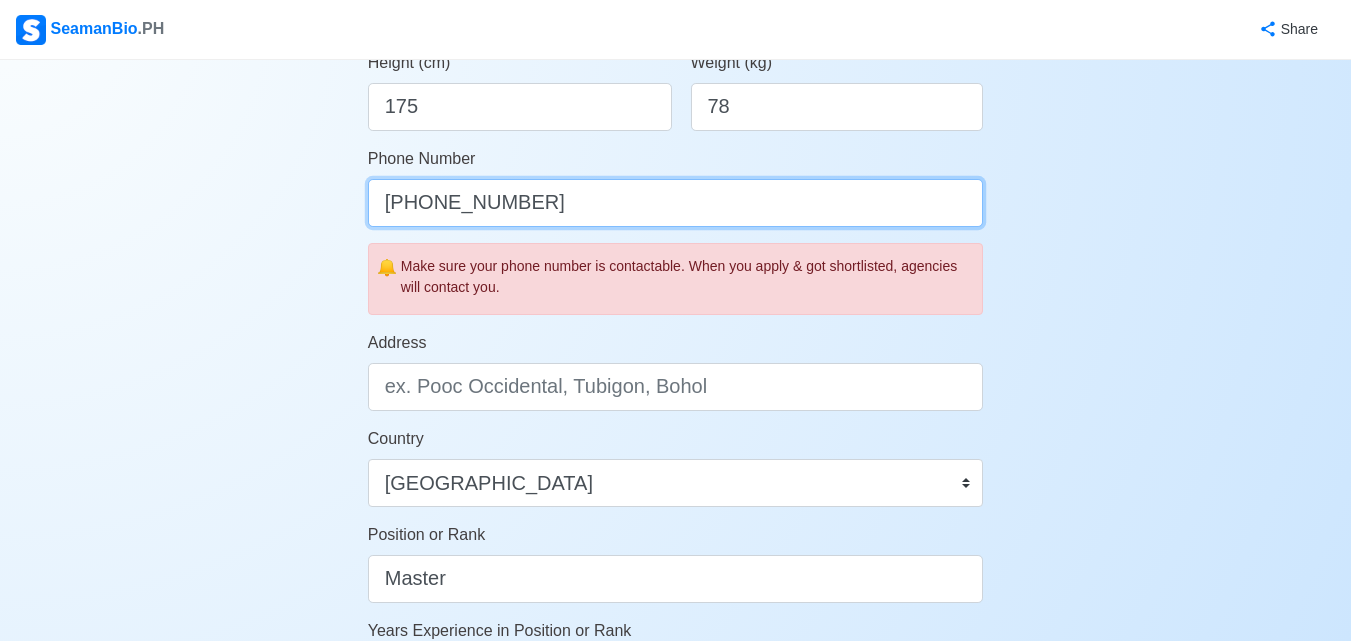scroll, scrollTop: 600, scrollLeft: 0, axis: vertical 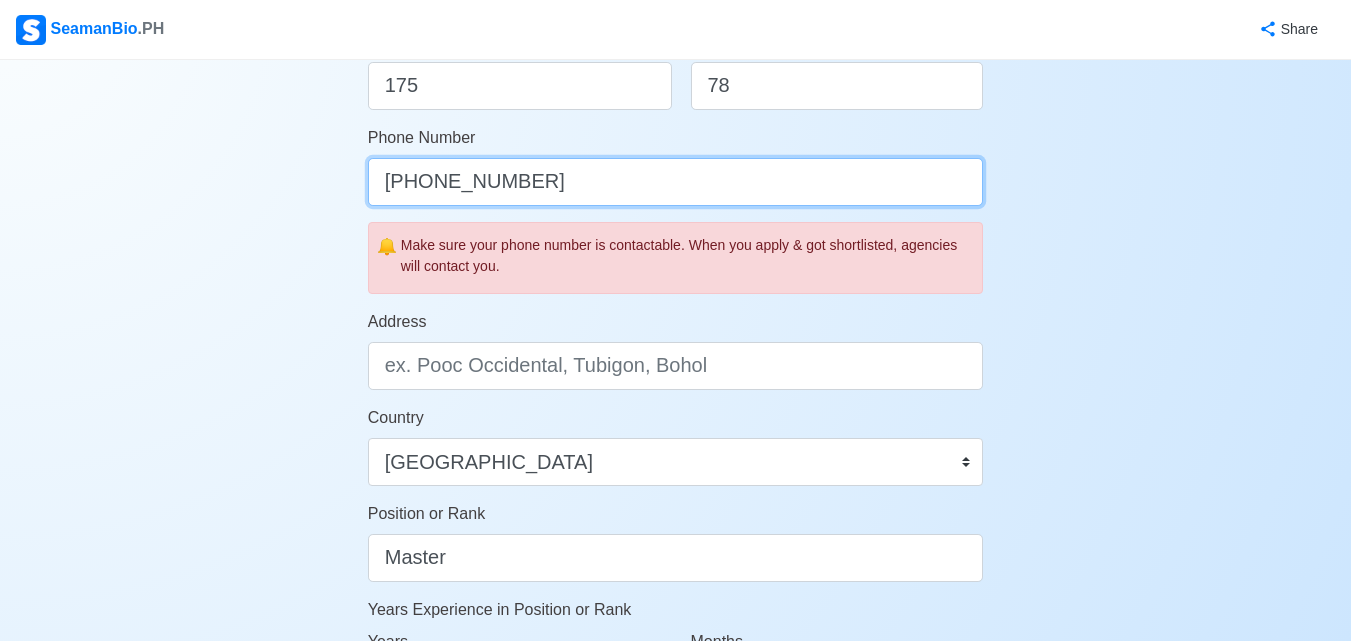 type on "[PHONE_NUMBER]" 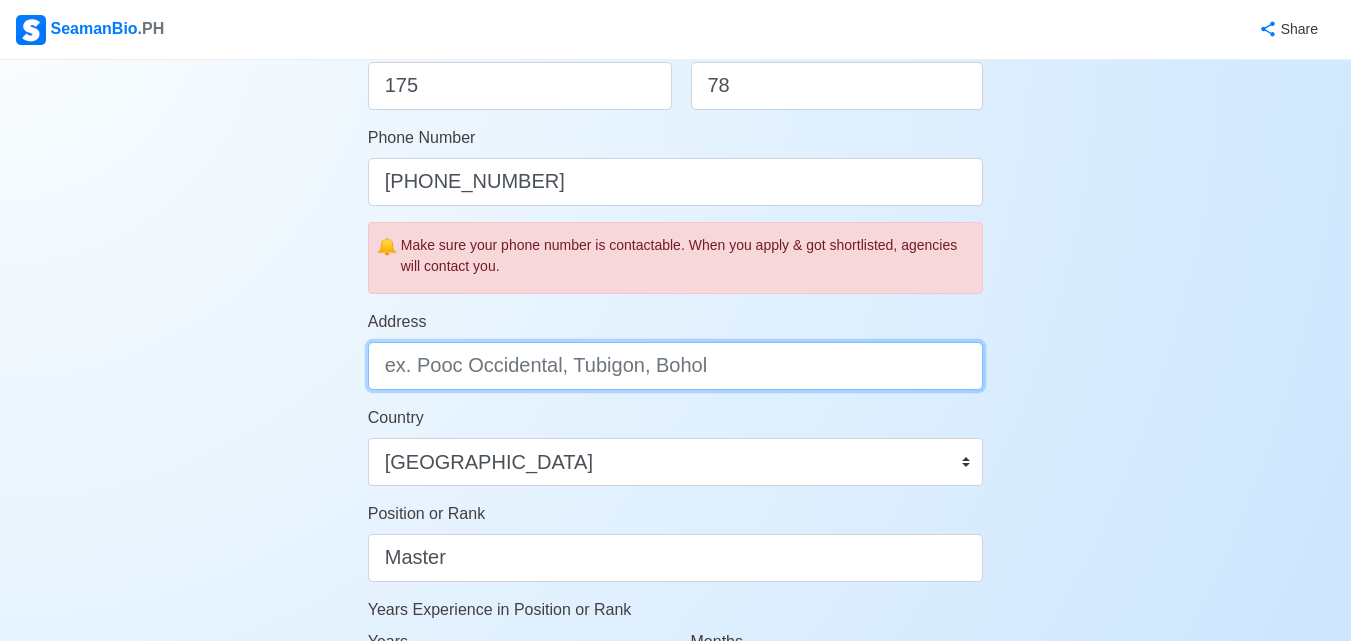 click on "Address" at bounding box center [676, 366] 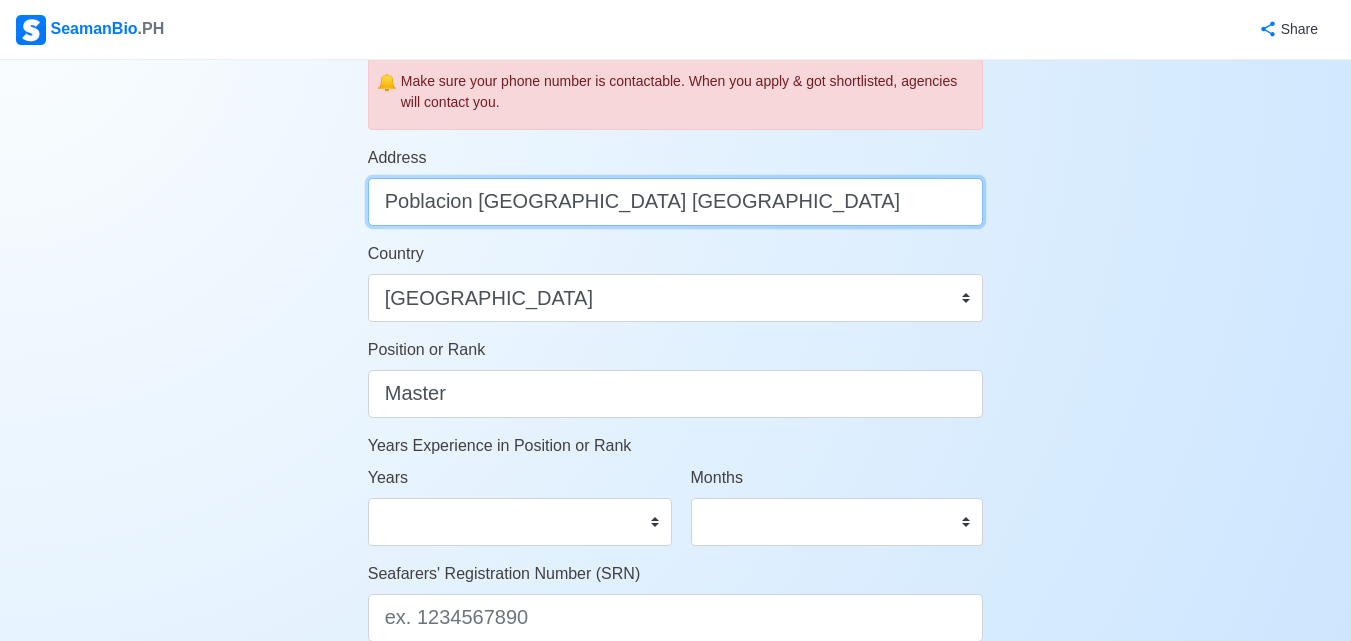 scroll, scrollTop: 800, scrollLeft: 0, axis: vertical 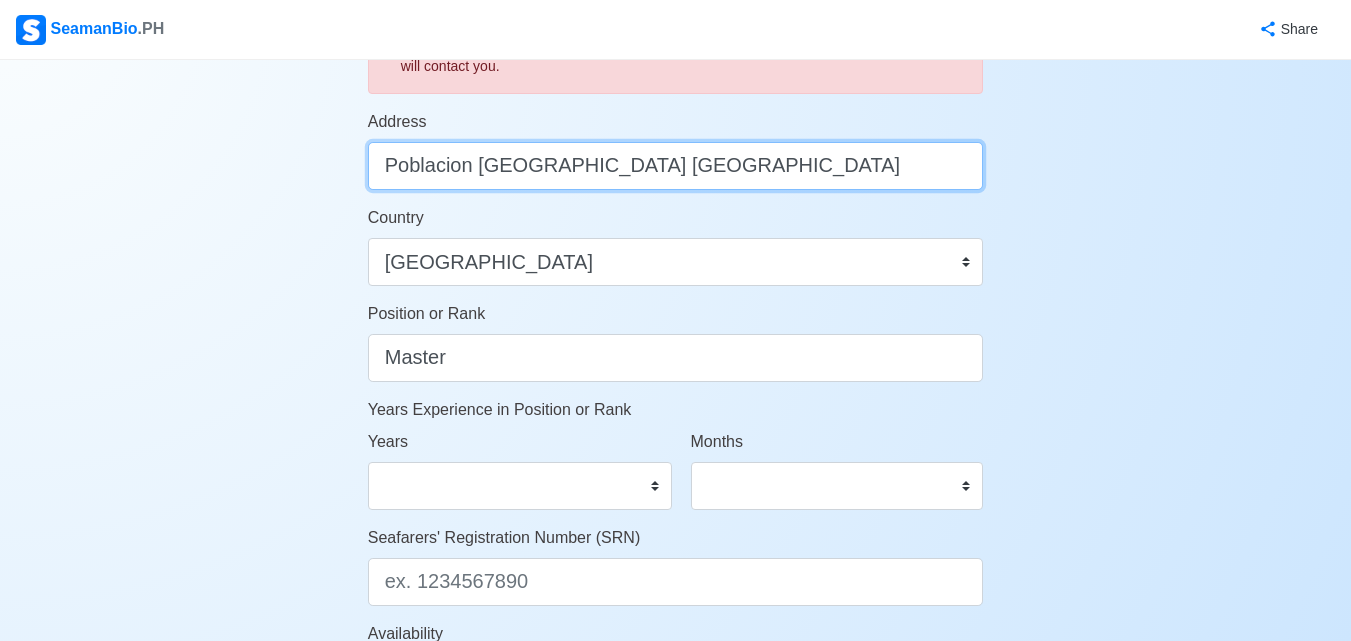 type on "Poblacion [GEOGRAPHIC_DATA] [GEOGRAPHIC_DATA]" 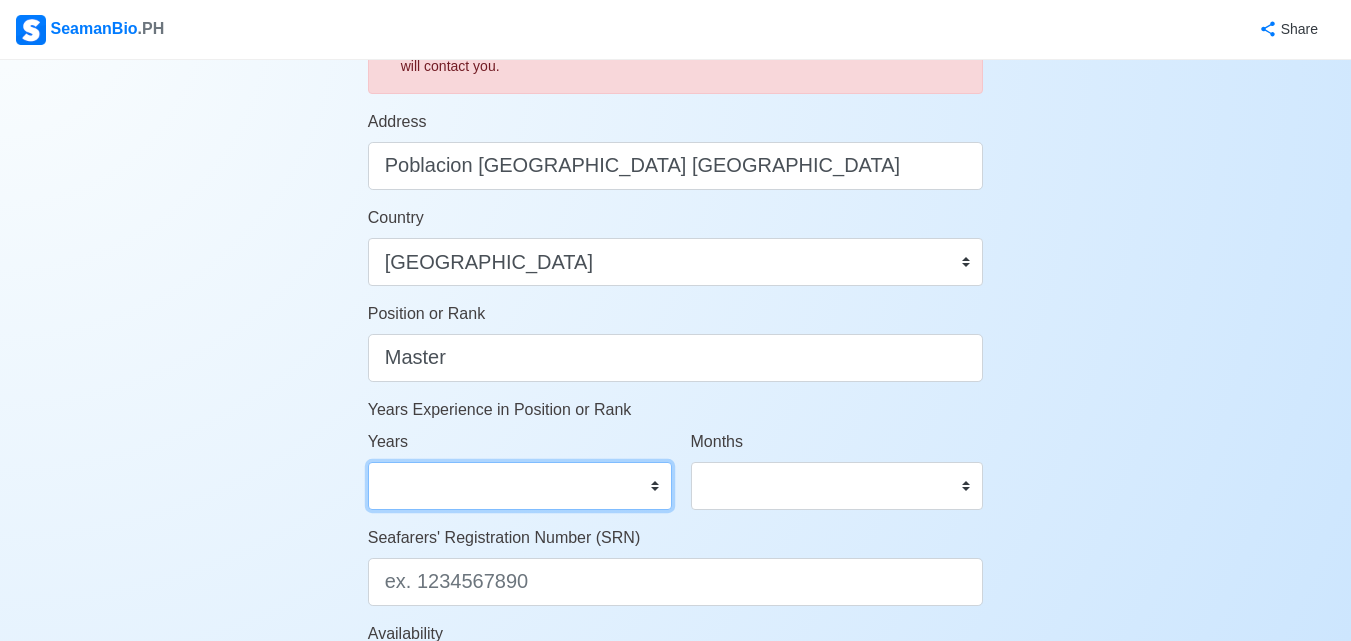 click on "0 1 2 3 4 5 6 7 8 9 10 11 12 13 14 15 16 17 18 19 20 21 22 23 24 25 26 27 28 29 30 31 32 33 34 35 36 37 38 39 40 41 42 43 44 45 46 47 48 49 50" at bounding box center [520, 486] 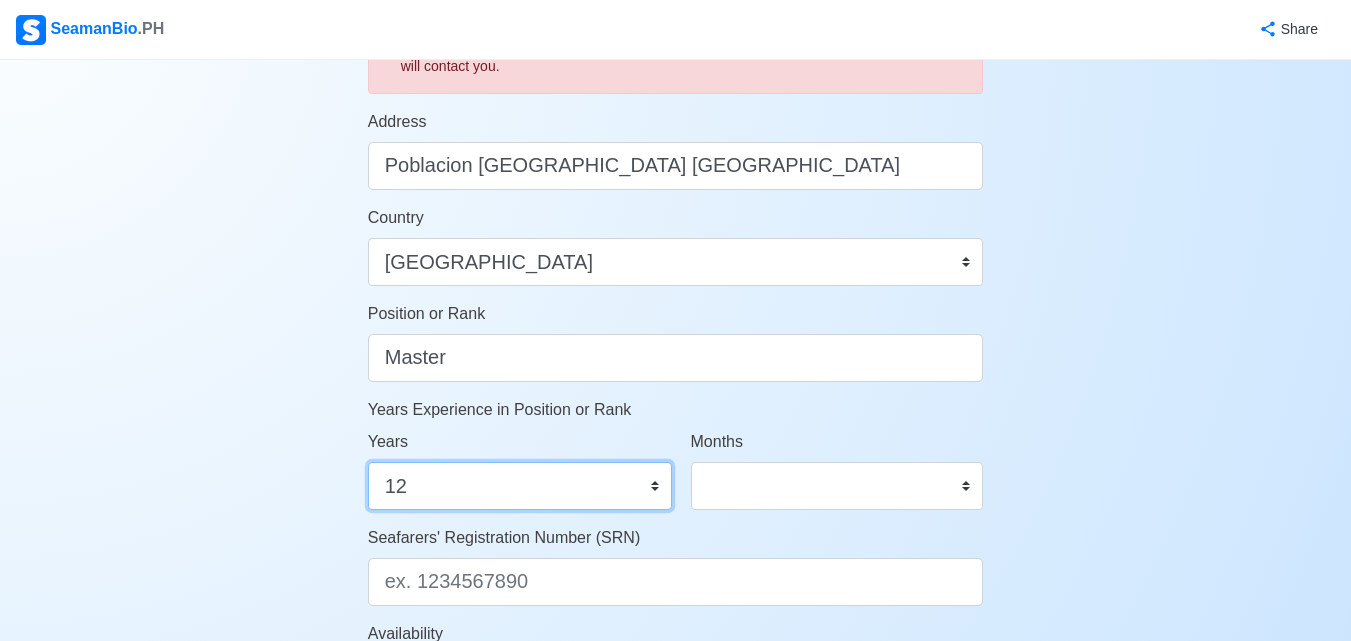 click on "0 1 2 3 4 5 6 7 8 9 10 11 12 13 14 15 16 17 18 19 20 21 22 23 24 25 26 27 28 29 30 31 32 33 34 35 36 37 38 39 40 41 42 43 44 45 46 47 48 49 50" at bounding box center [520, 486] 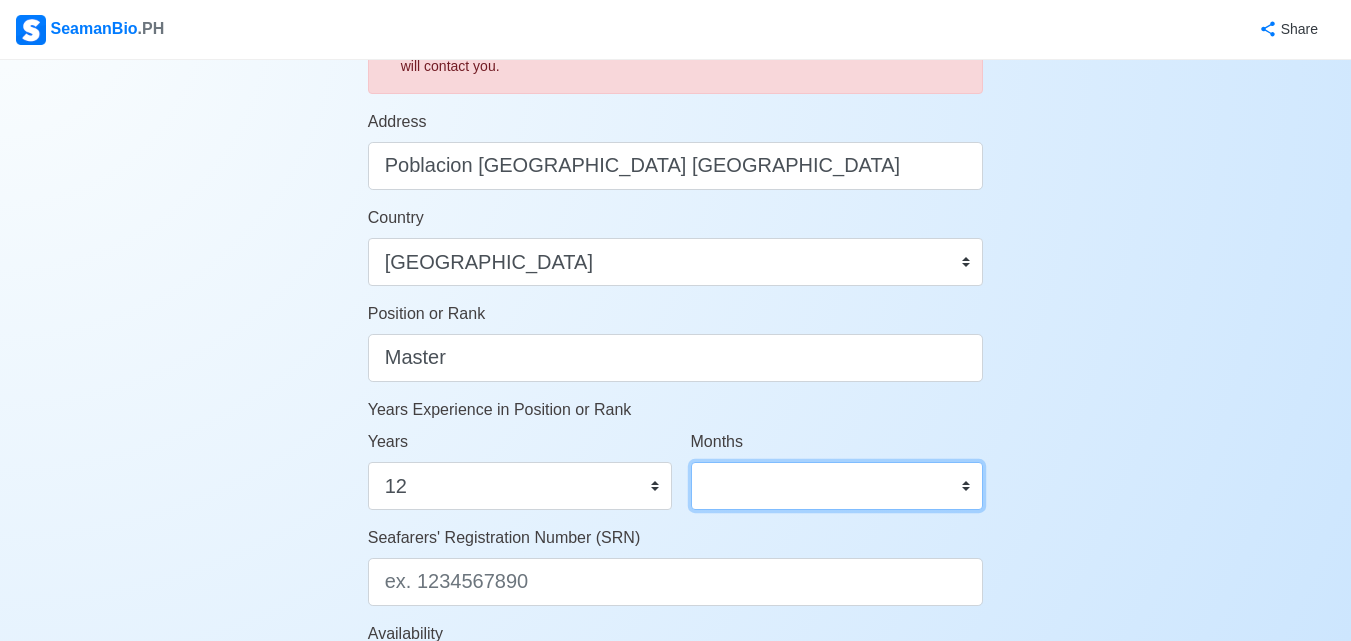 drag, startPoint x: 790, startPoint y: 484, endPoint x: 799, endPoint y: 496, distance: 15 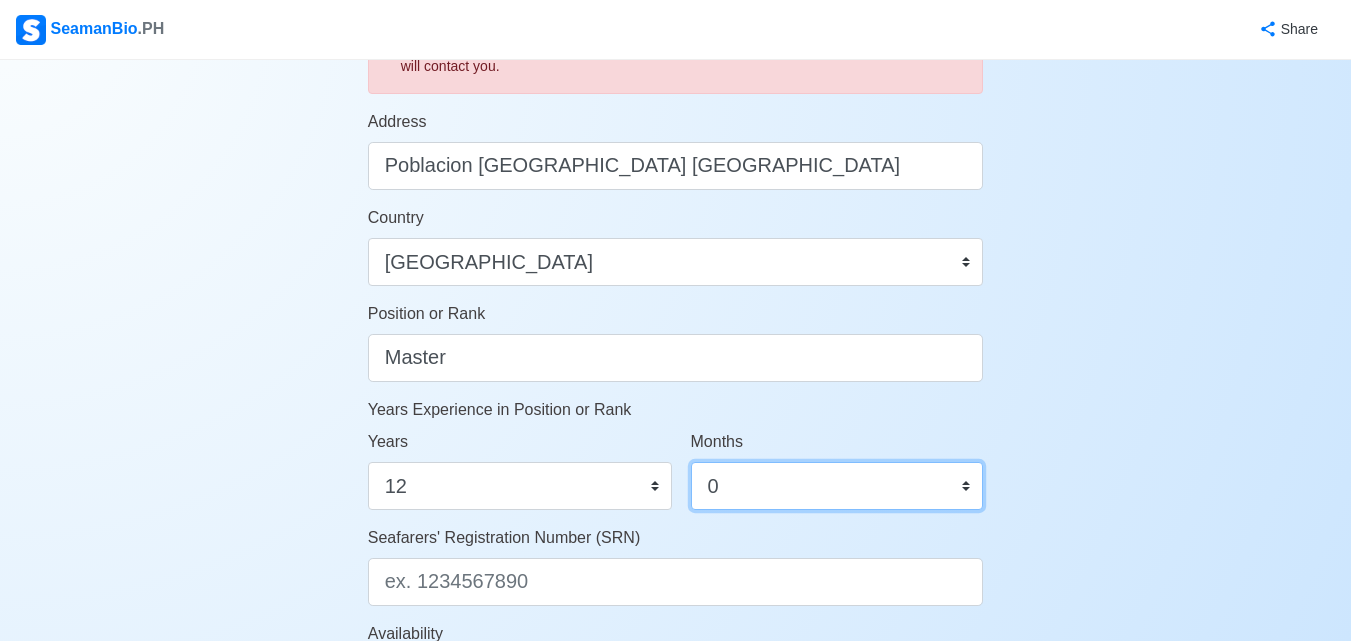 click on "0 1 2 3 4 5 6 7 8 9 10 11" at bounding box center [837, 486] 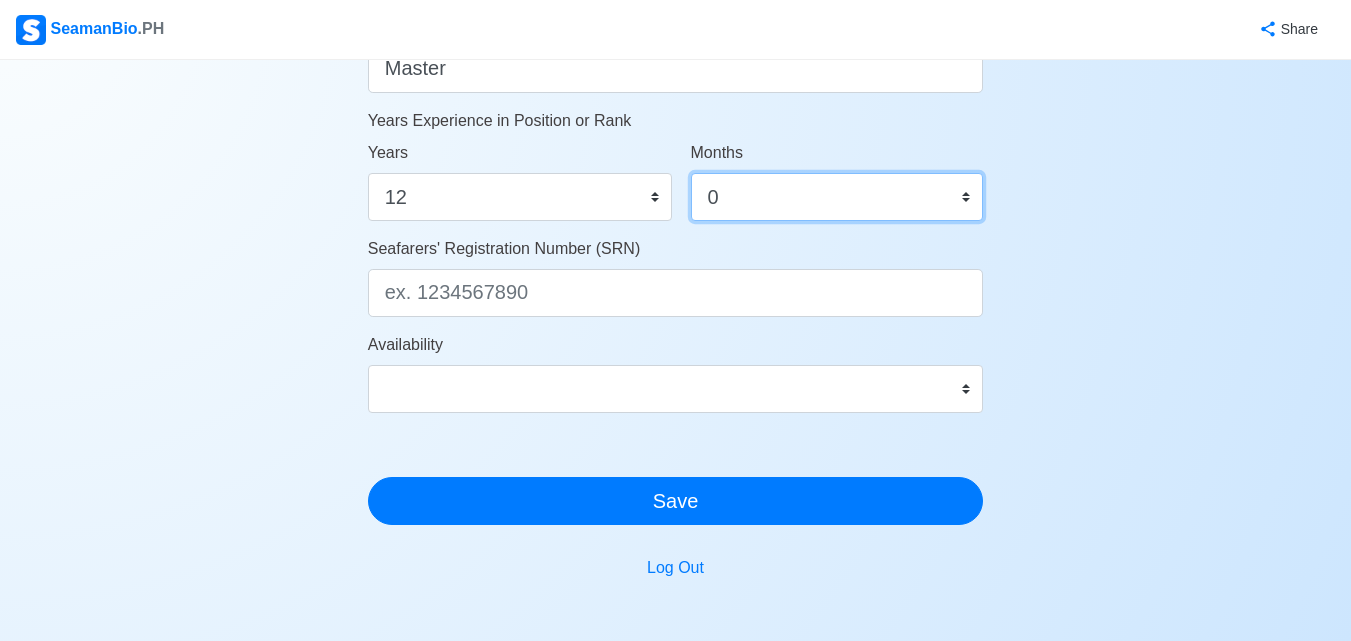 scroll, scrollTop: 1100, scrollLeft: 0, axis: vertical 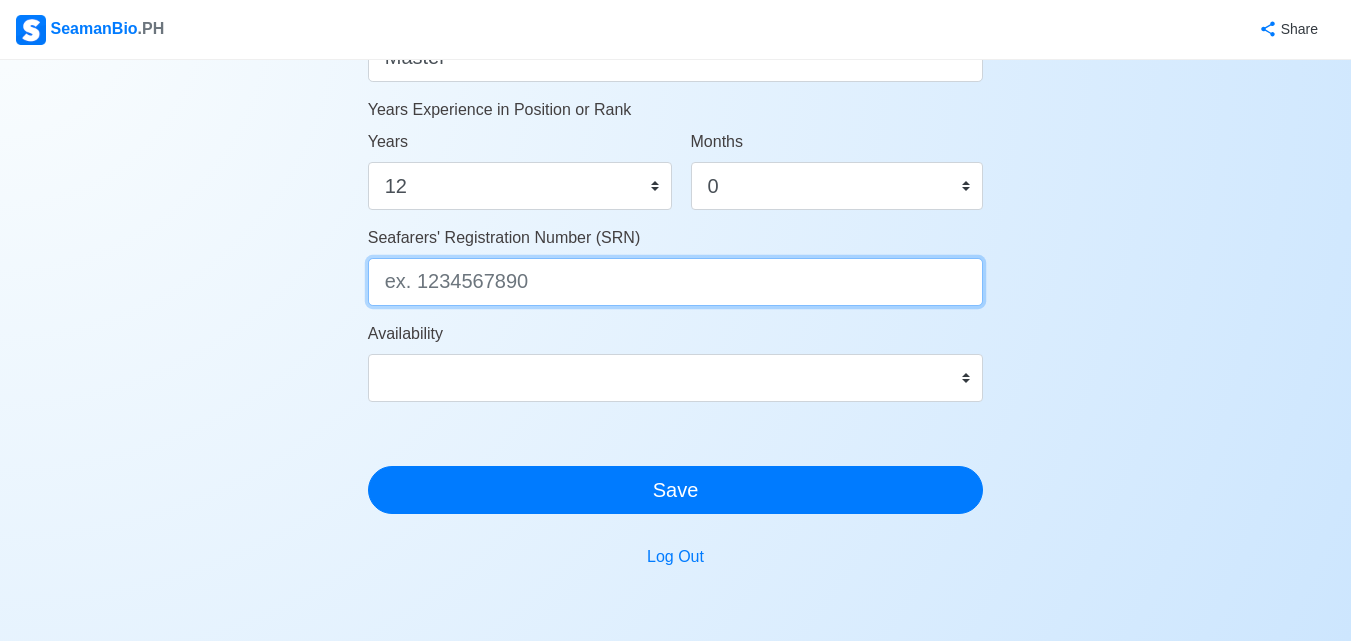 click on "Seafarers' Registration Number (SRN)" at bounding box center (676, 282) 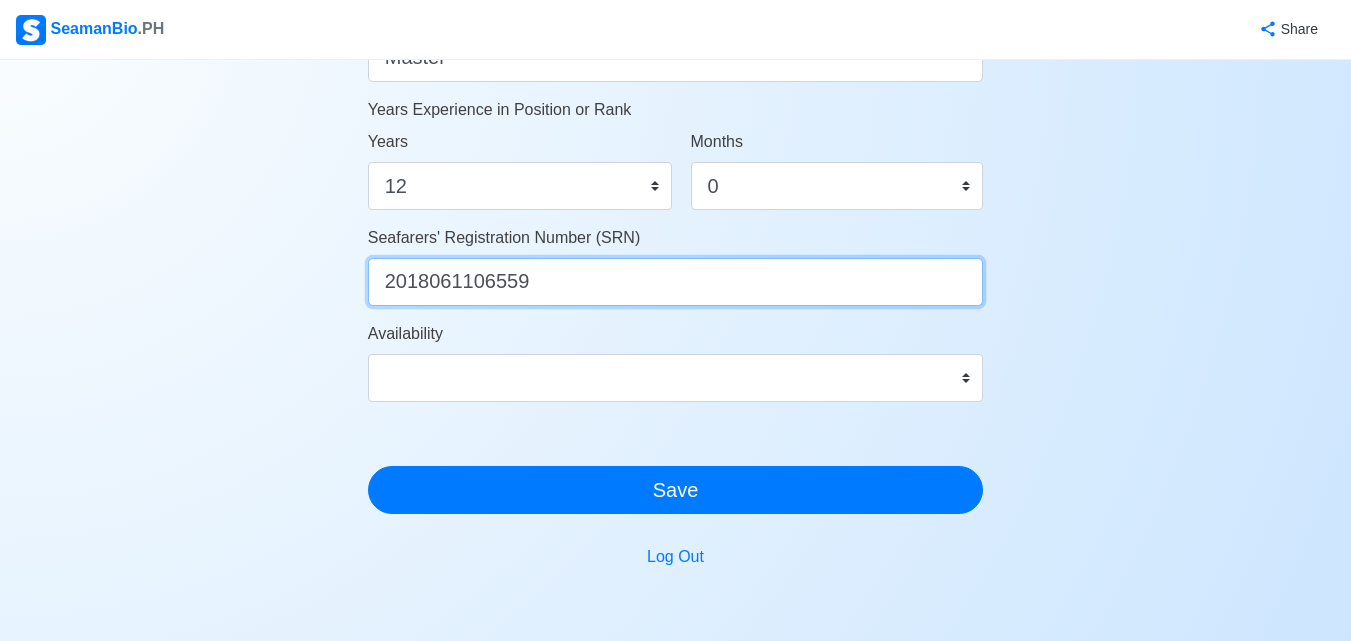 type on "2018061106559" 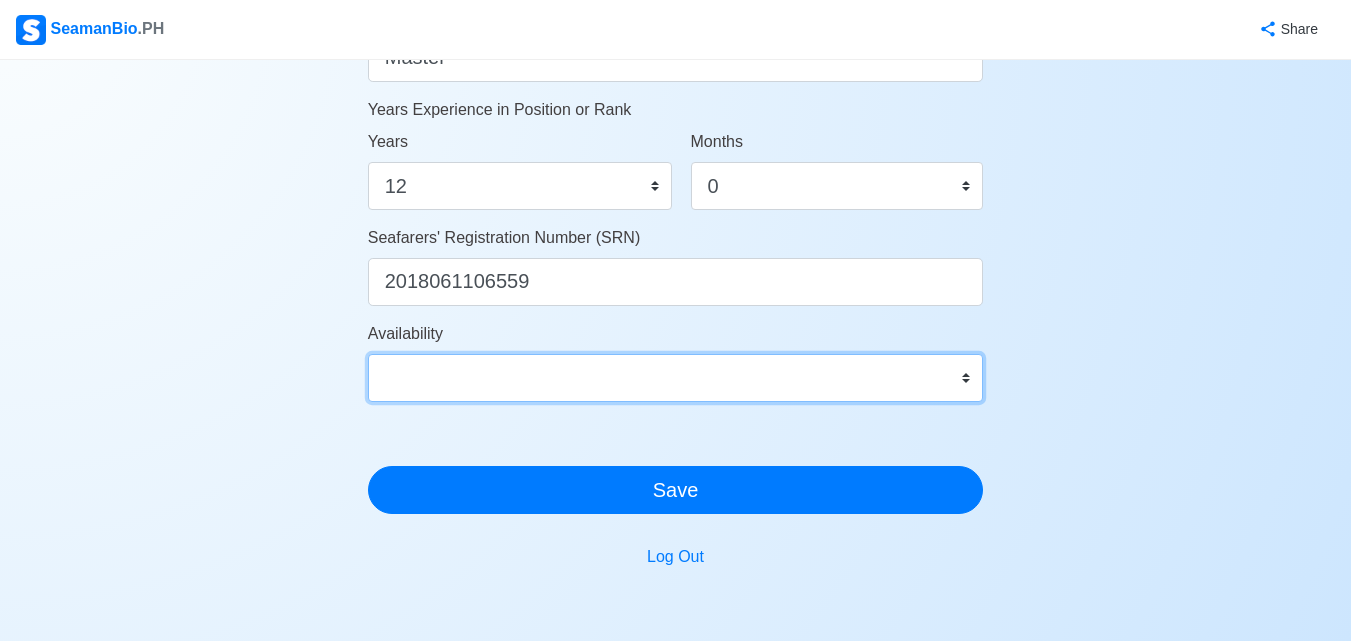 click on "Immediate [DATE]  [DATE]  [DATE]  [DATE]  [DATE]  [DATE]  [DATE]  [DATE]  [DATE]" at bounding box center [676, 378] 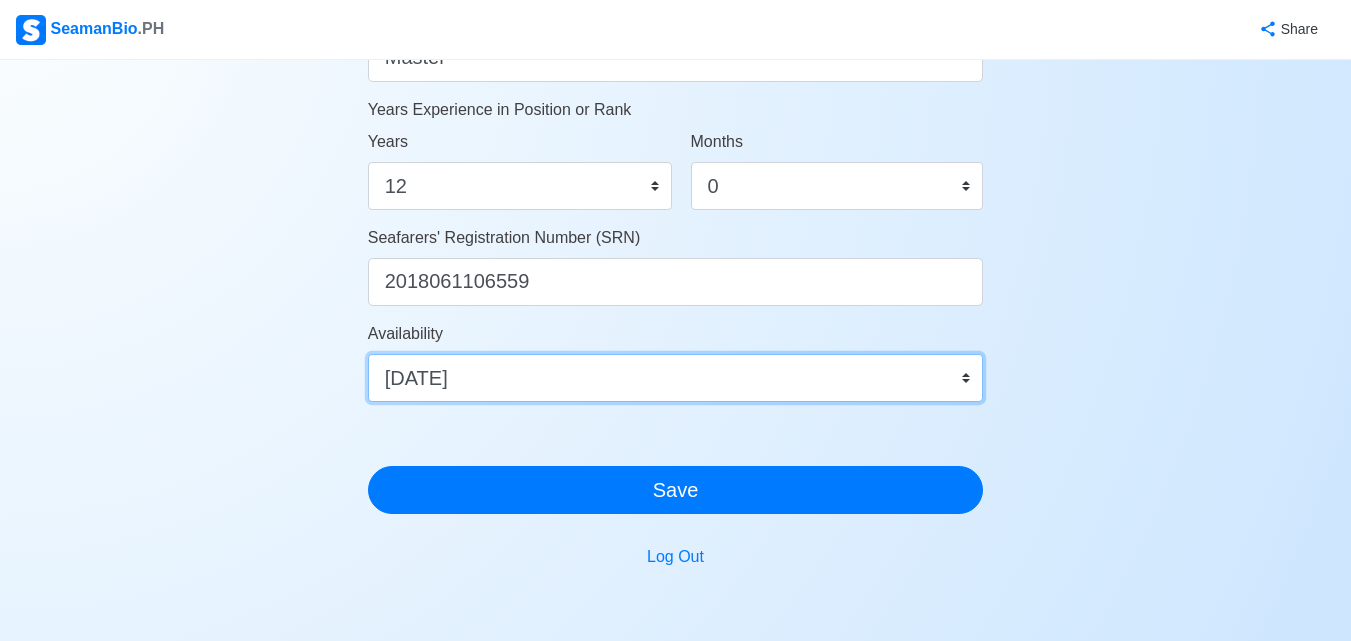 click on "Immediate [DATE]  [DATE]  [DATE]  [DATE]  [DATE]  [DATE]  [DATE]  [DATE]  [DATE]" at bounding box center (676, 378) 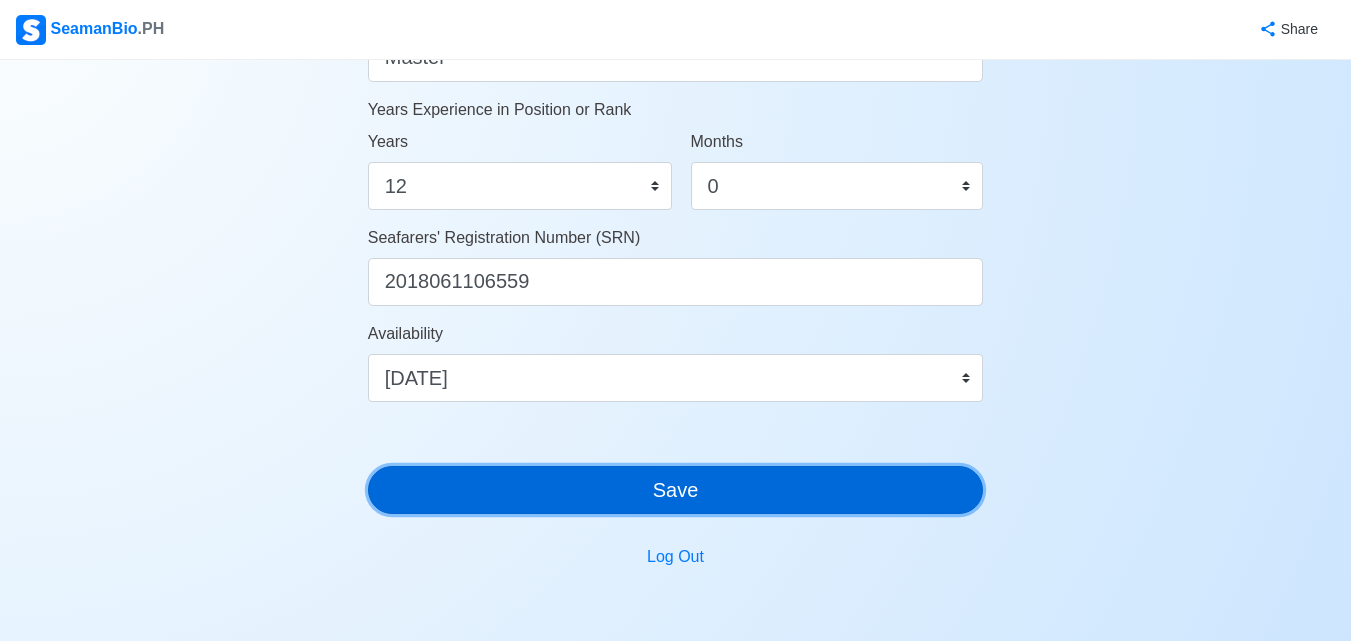 click on "Save" at bounding box center (676, 490) 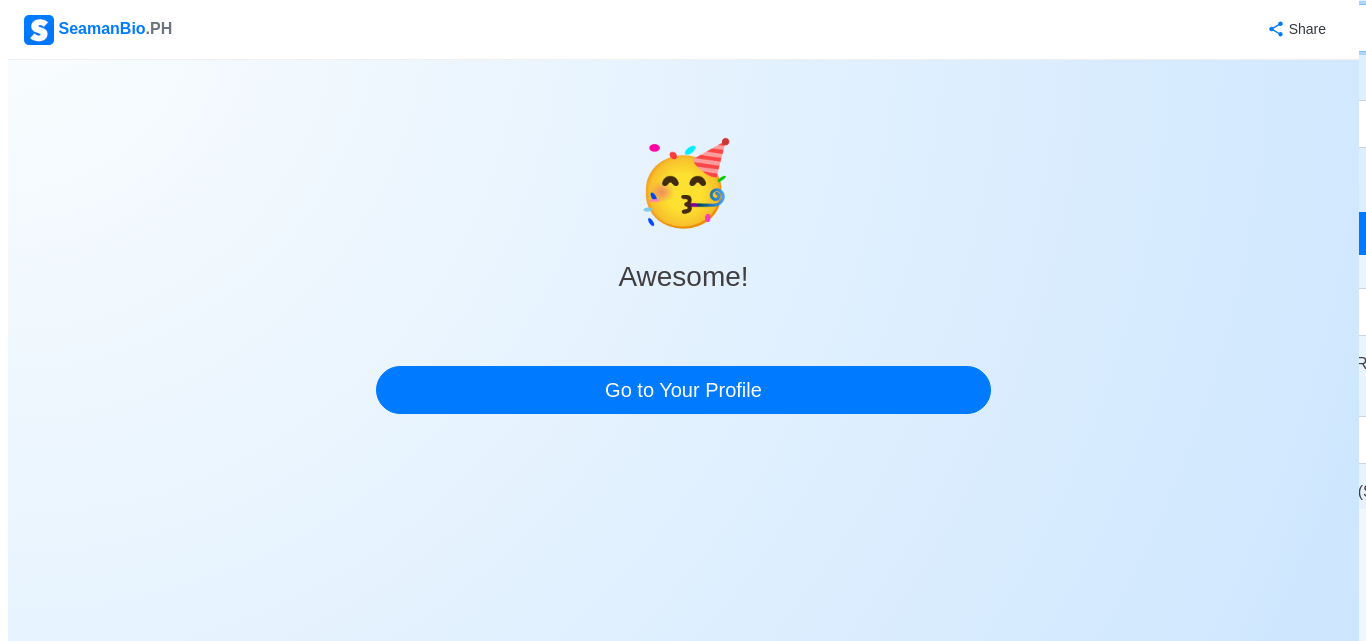 scroll, scrollTop: 0, scrollLeft: 0, axis: both 